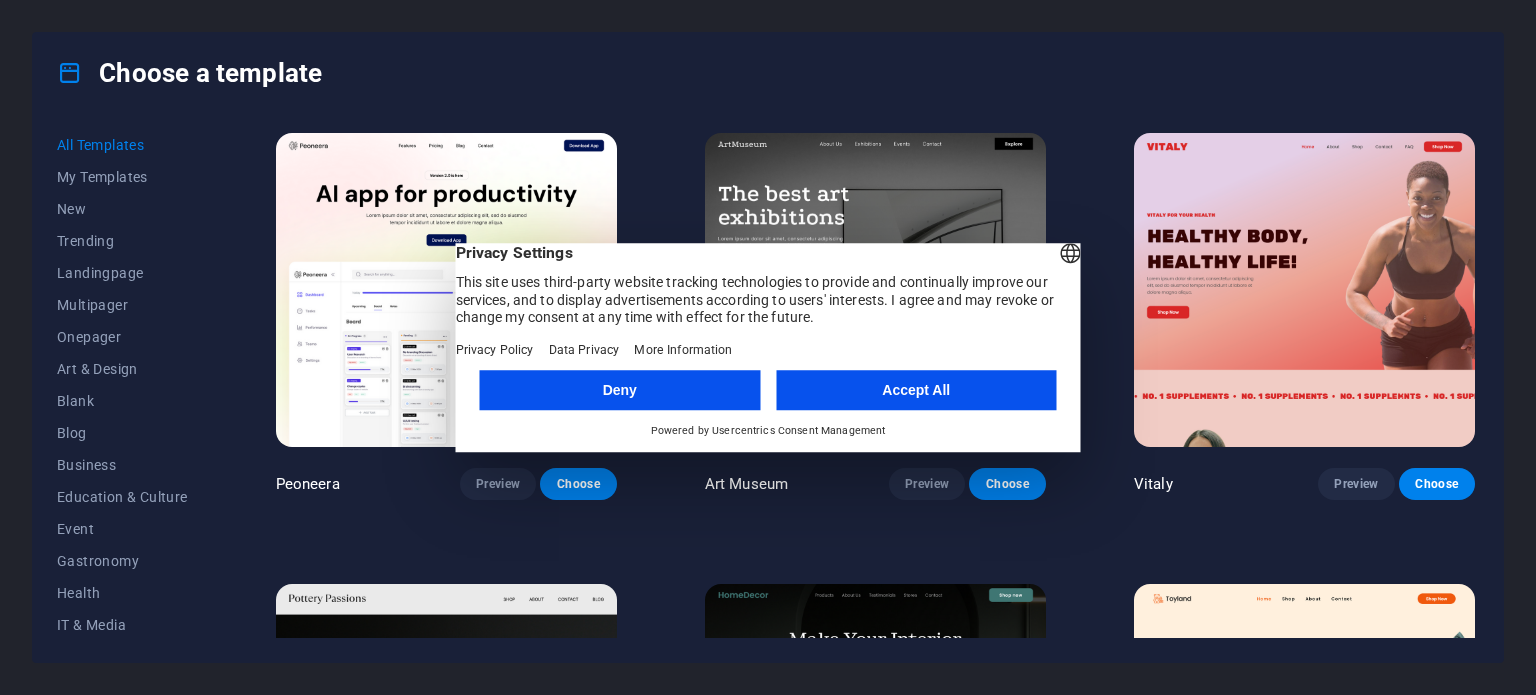 scroll, scrollTop: 0, scrollLeft: 0, axis: both 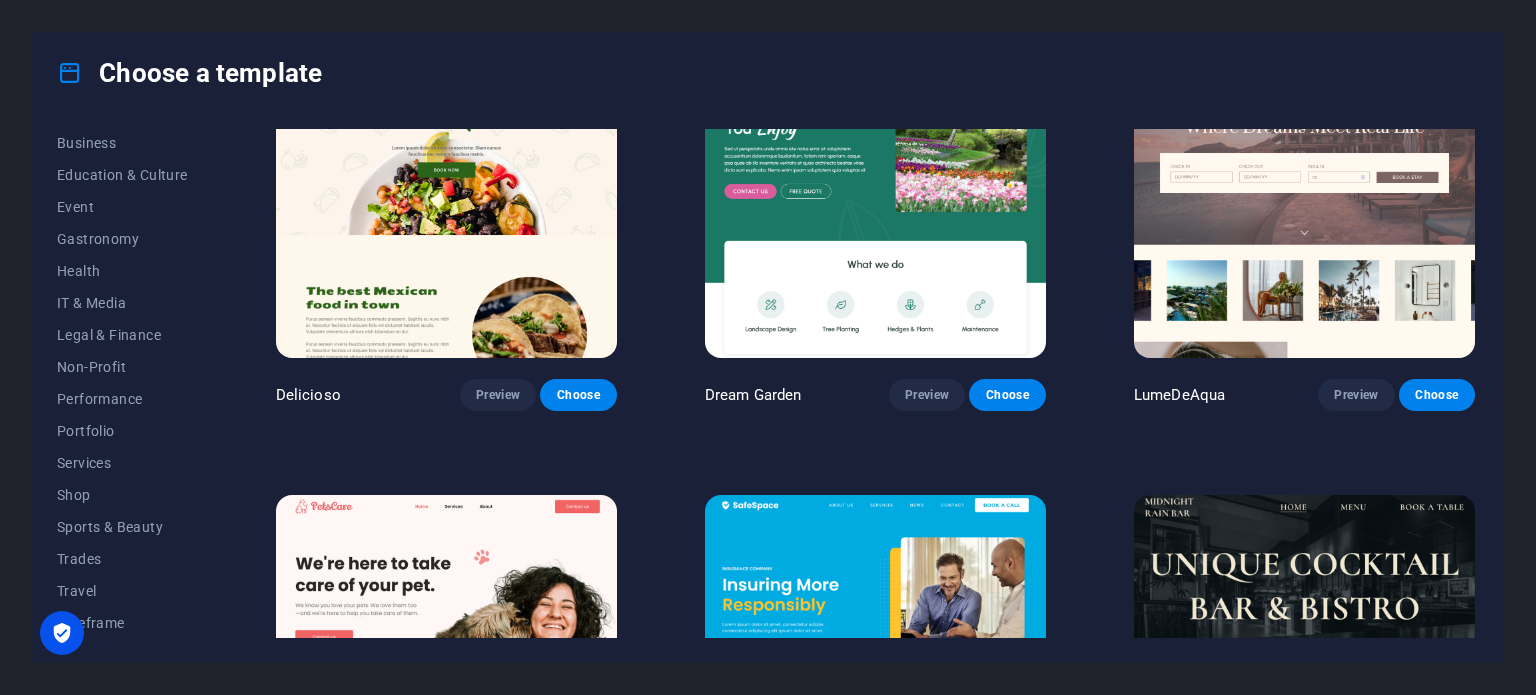click at bounding box center [446, 200] 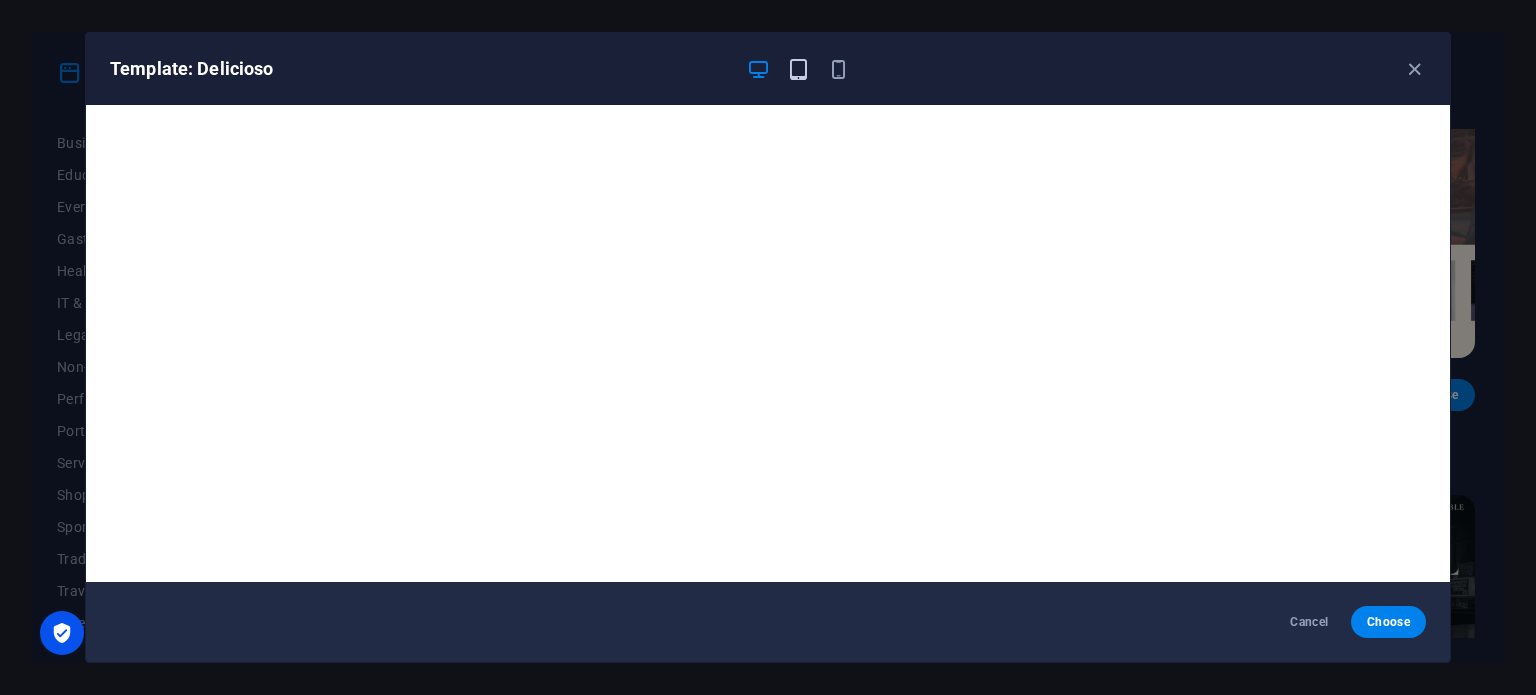click at bounding box center [798, 69] 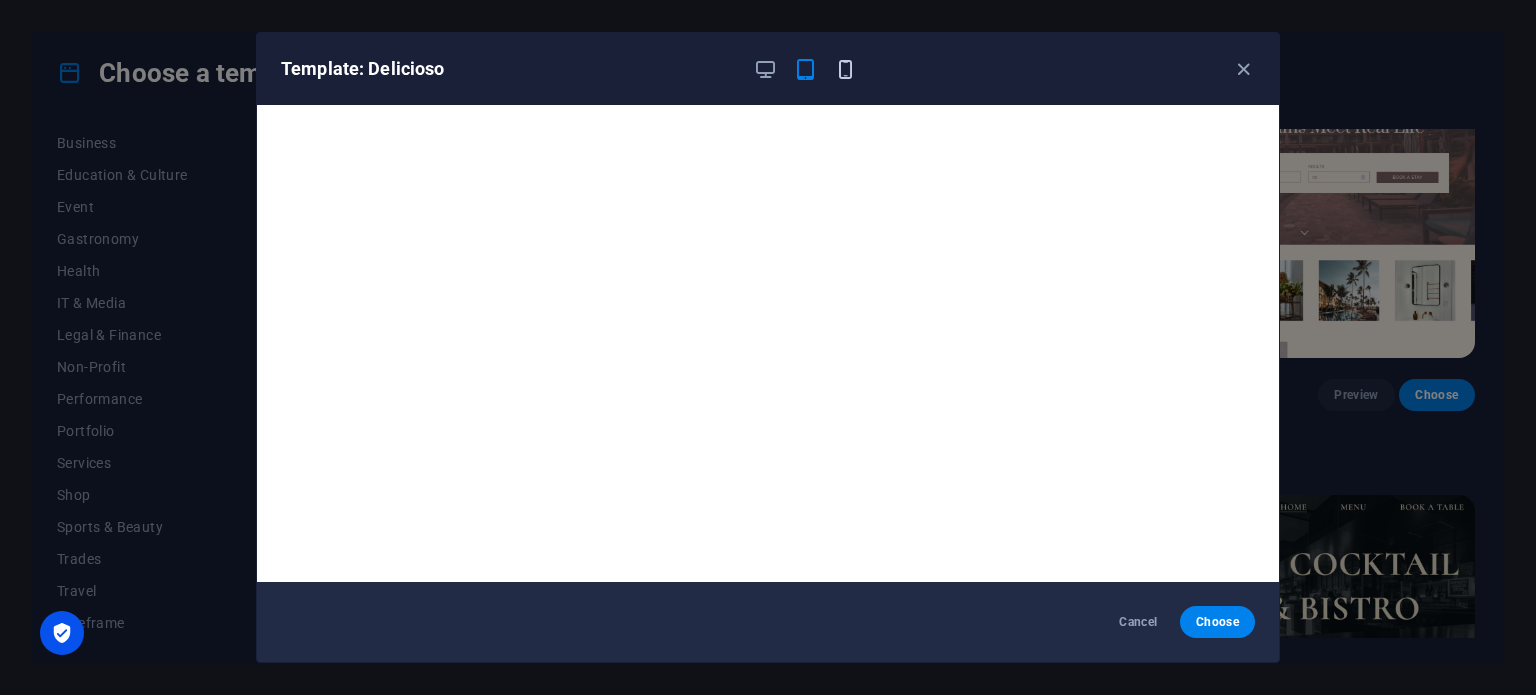 click at bounding box center [845, 69] 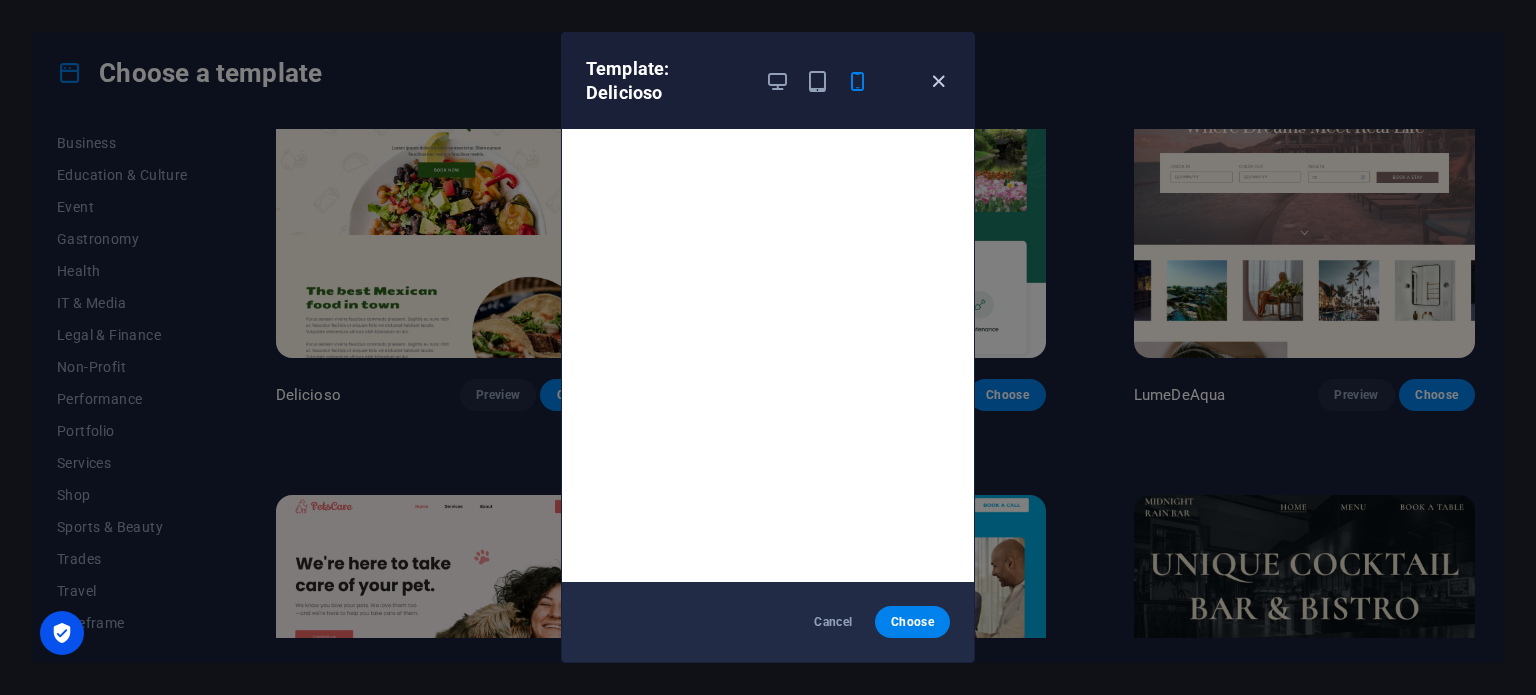 click at bounding box center (938, 81) 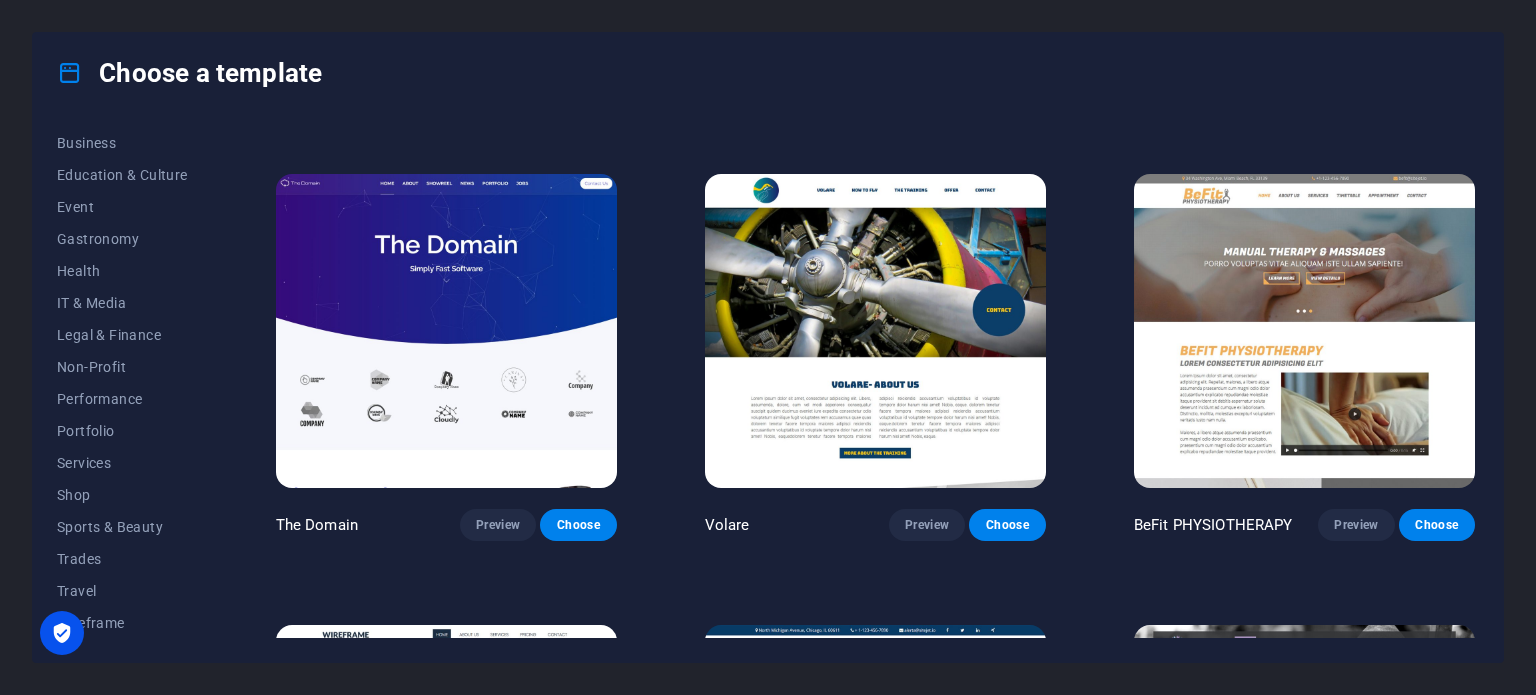 scroll, scrollTop: 11700, scrollLeft: 0, axis: vertical 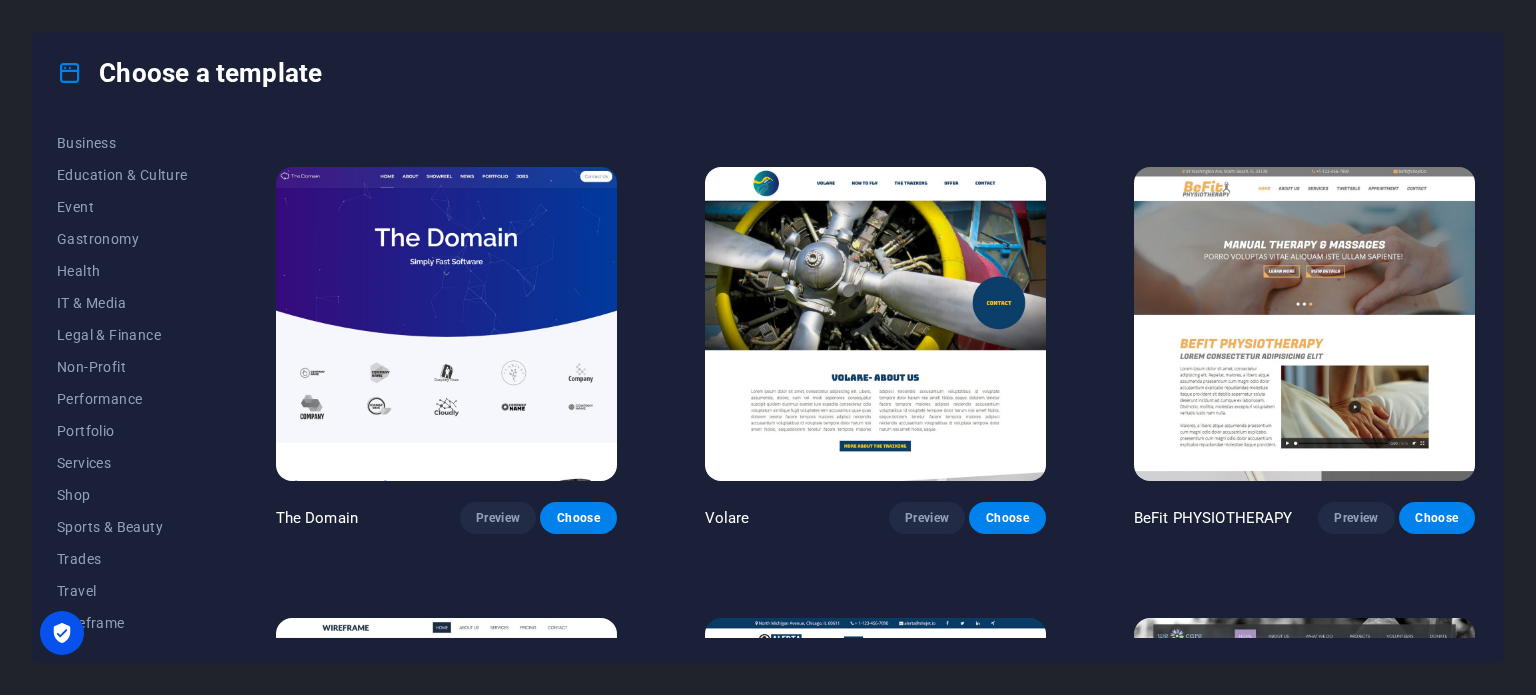 drag, startPoint x: 912, startPoint y: 462, endPoint x: 852, endPoint y: 513, distance: 78.74643 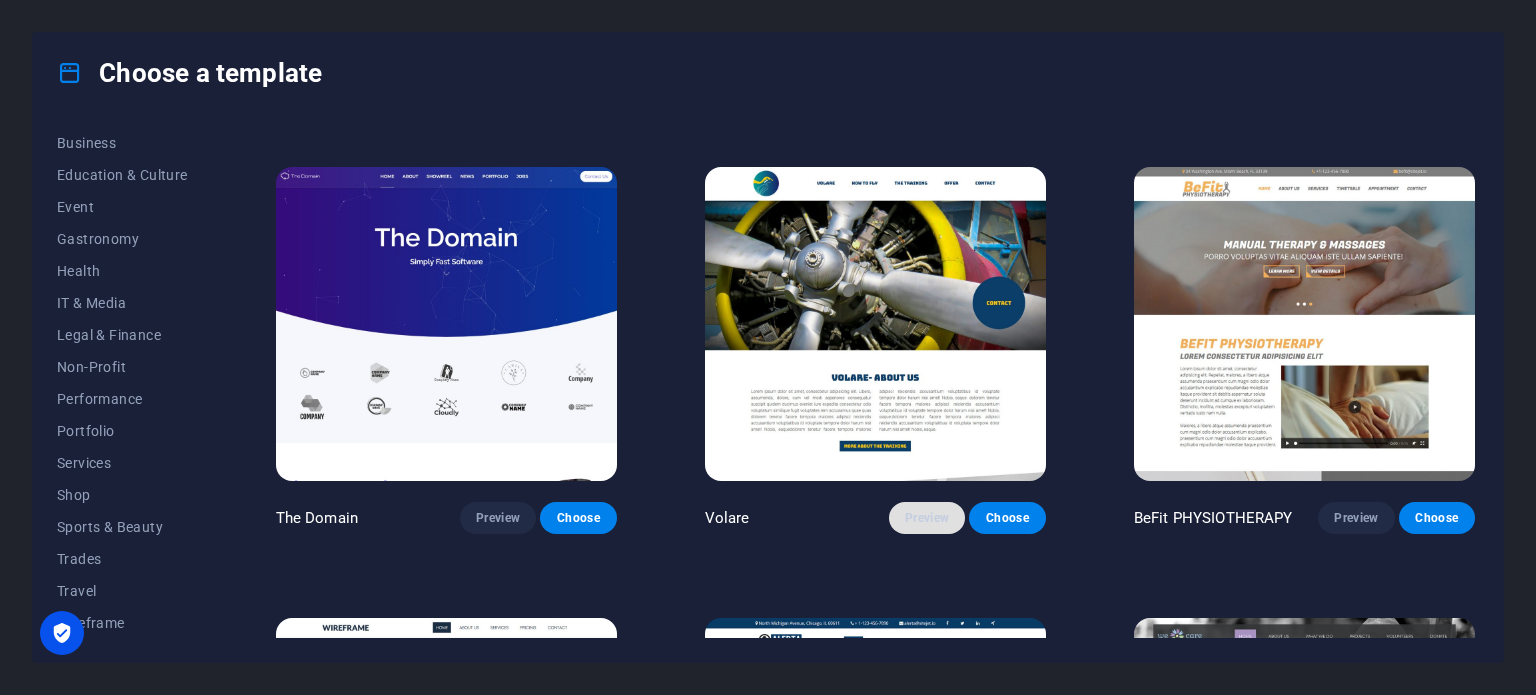click on "Preview" at bounding box center (927, 518) 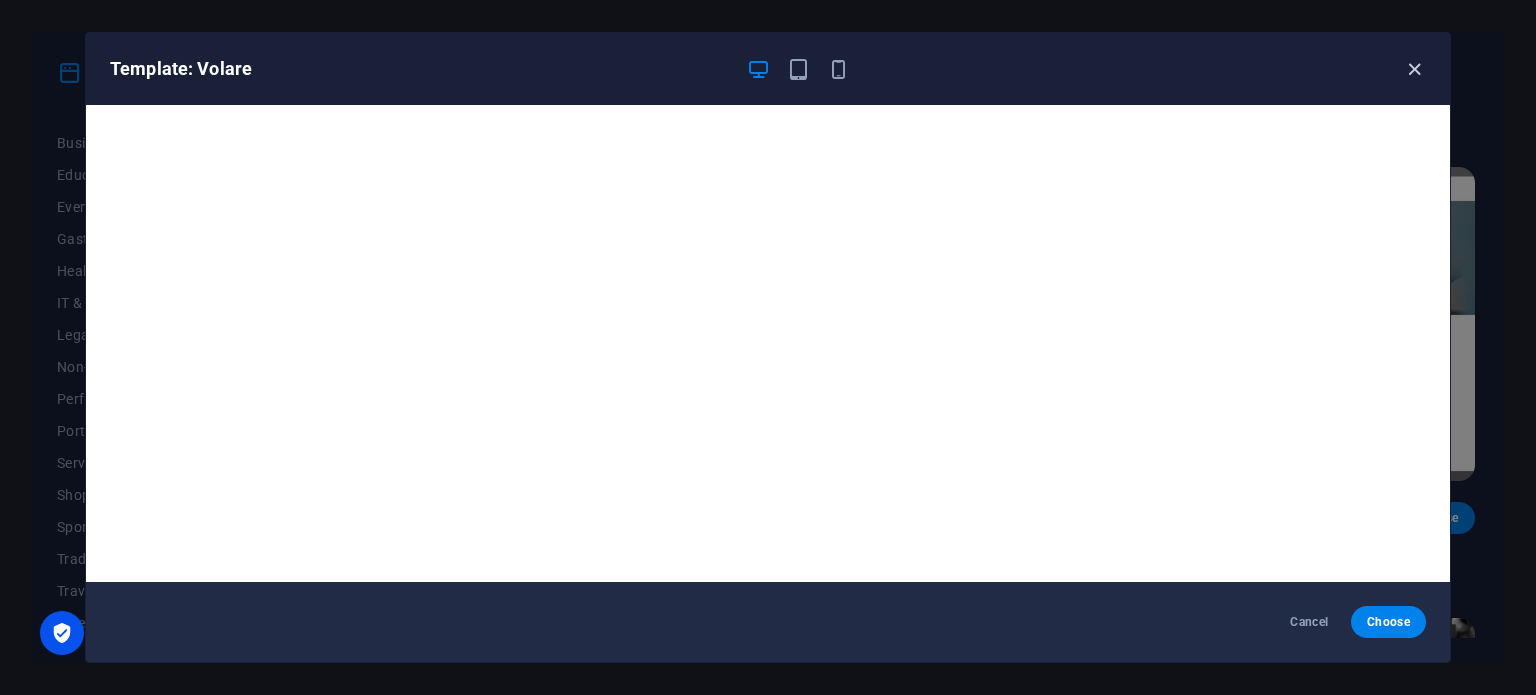 click at bounding box center (1414, 69) 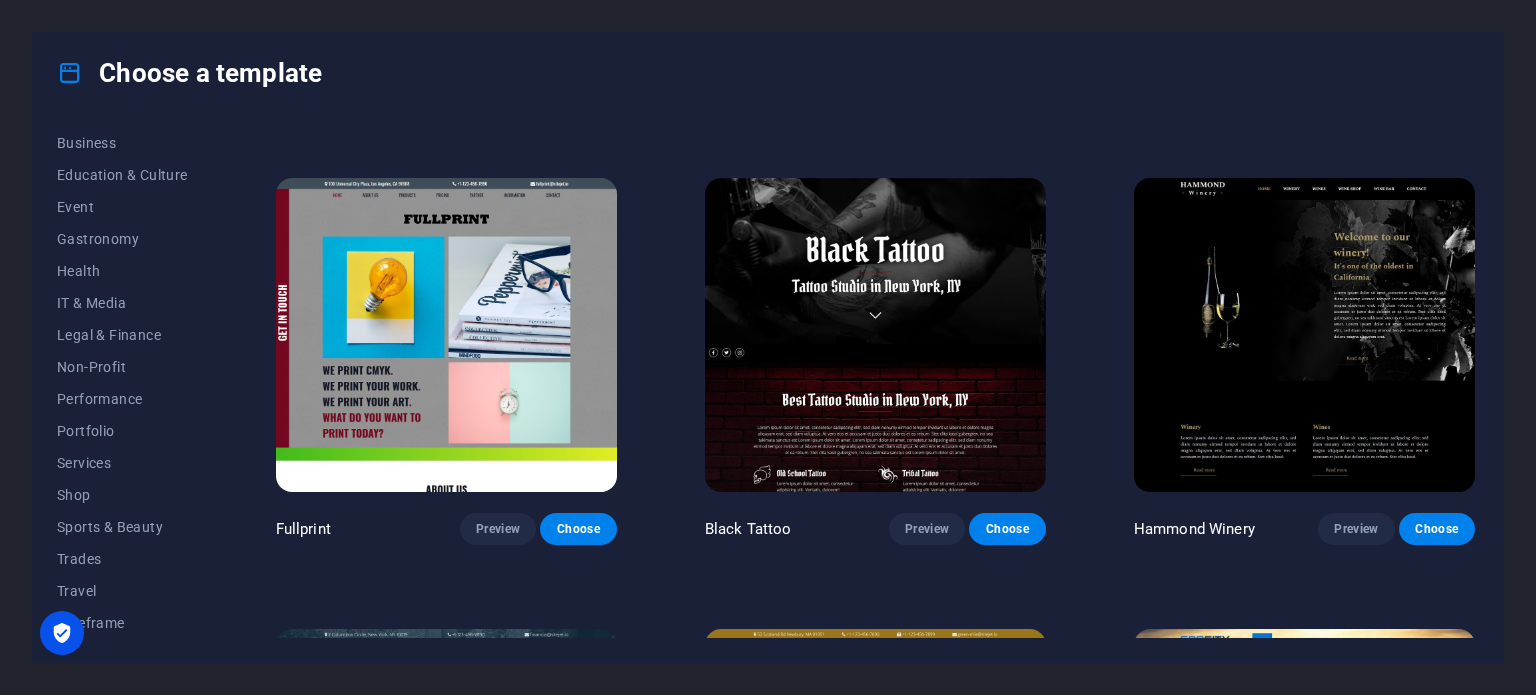 scroll, scrollTop: 13700, scrollLeft: 0, axis: vertical 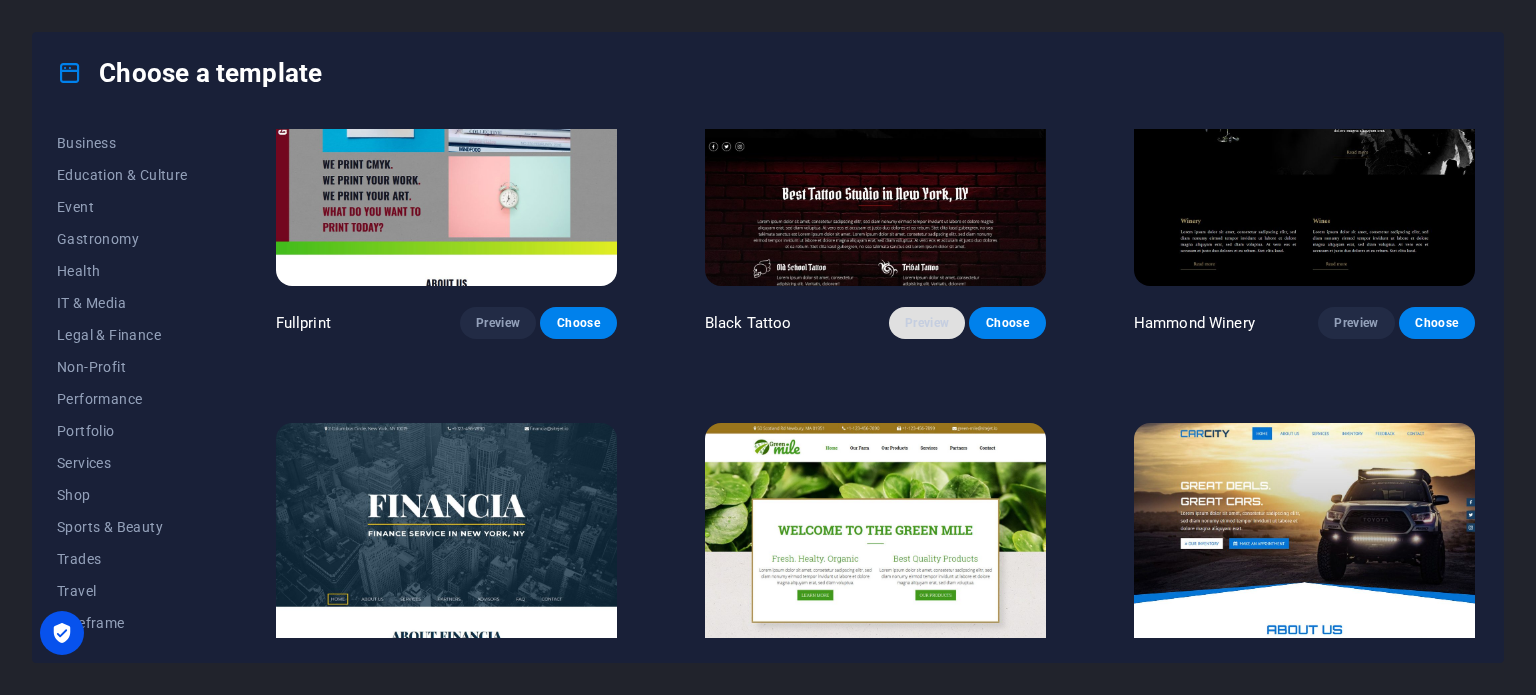 click on "Preview" at bounding box center [927, 323] 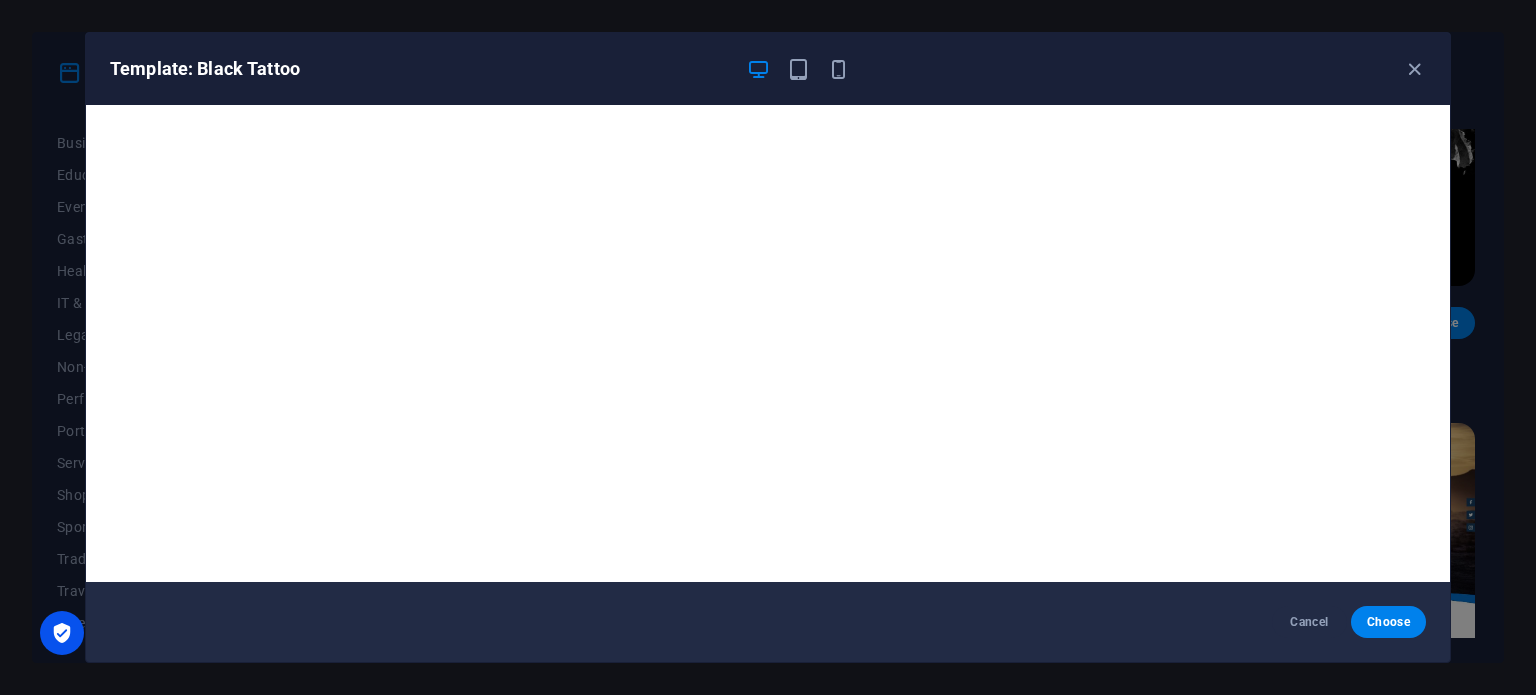 click on "Template: Black Tattoo" at bounding box center [768, 69] 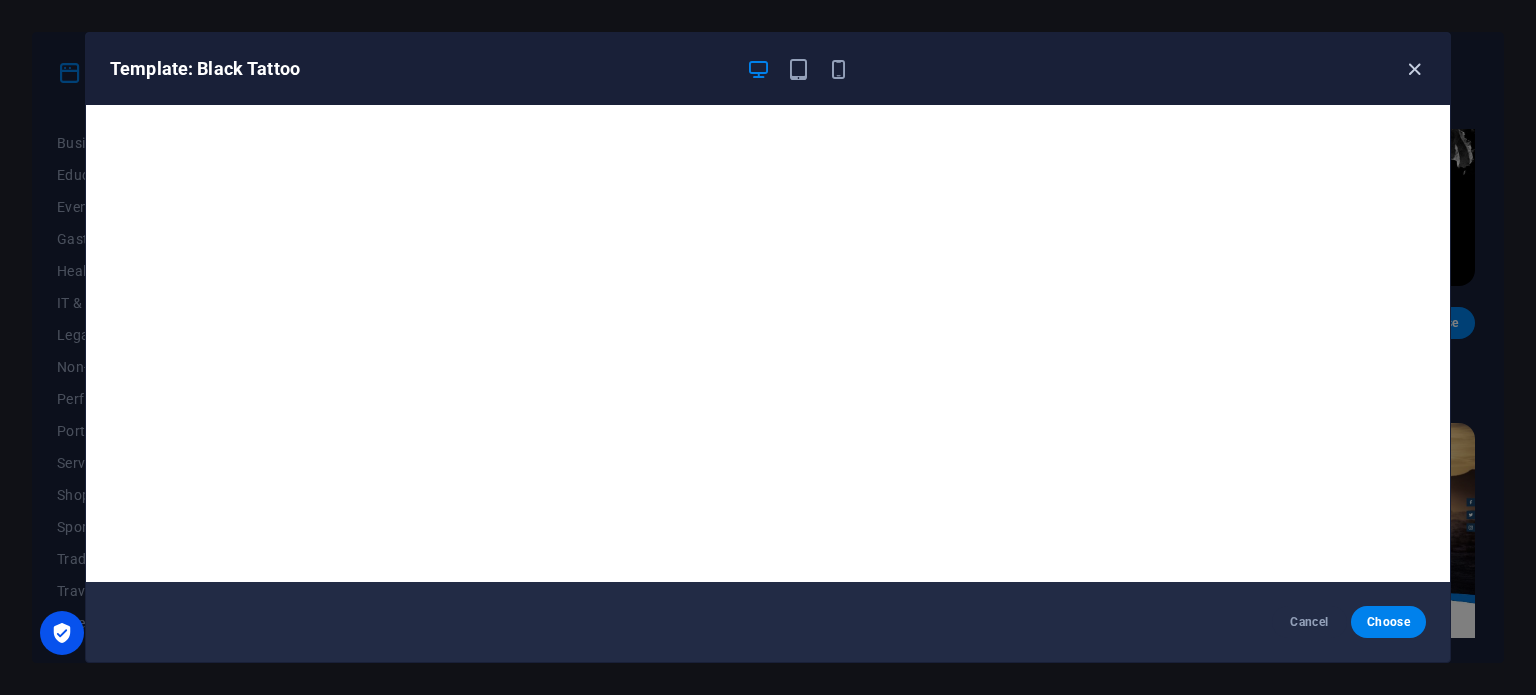 click at bounding box center [1414, 69] 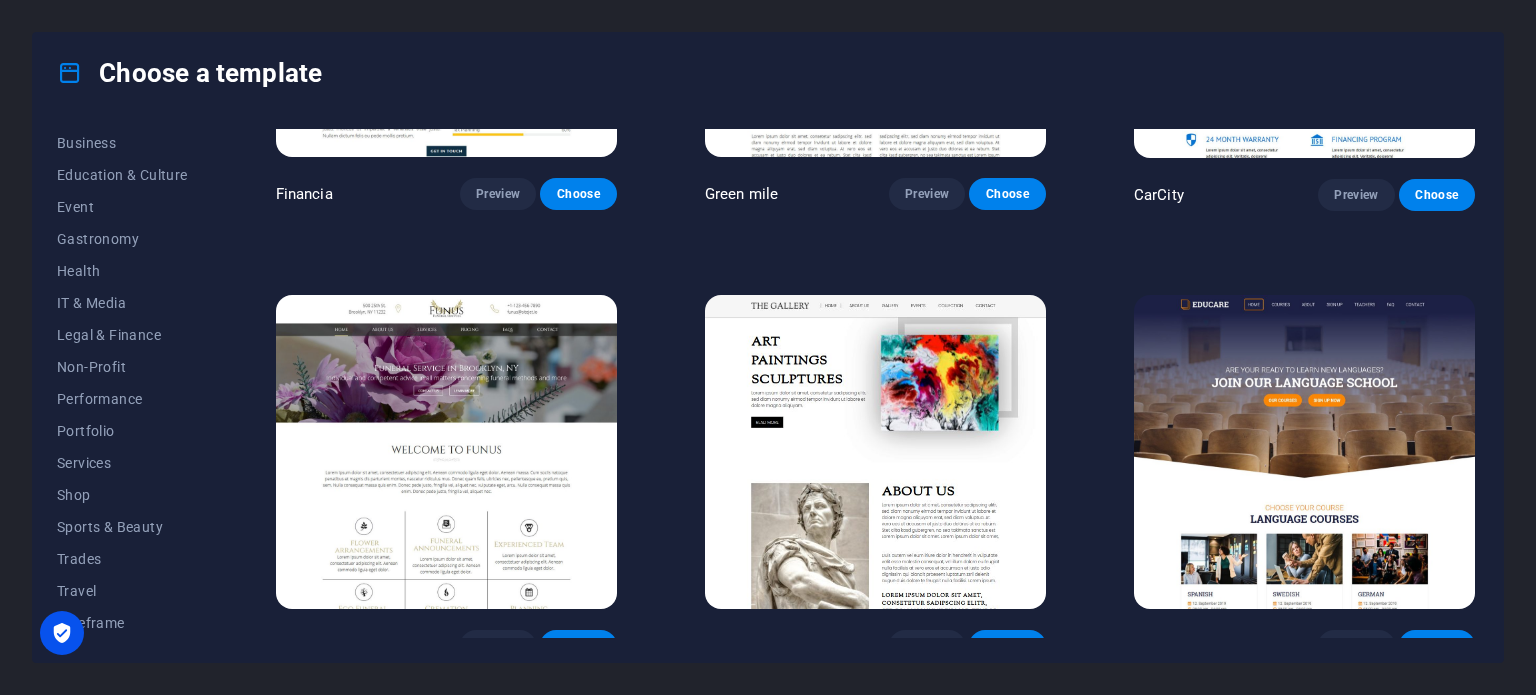 scroll, scrollTop: 14300, scrollLeft: 0, axis: vertical 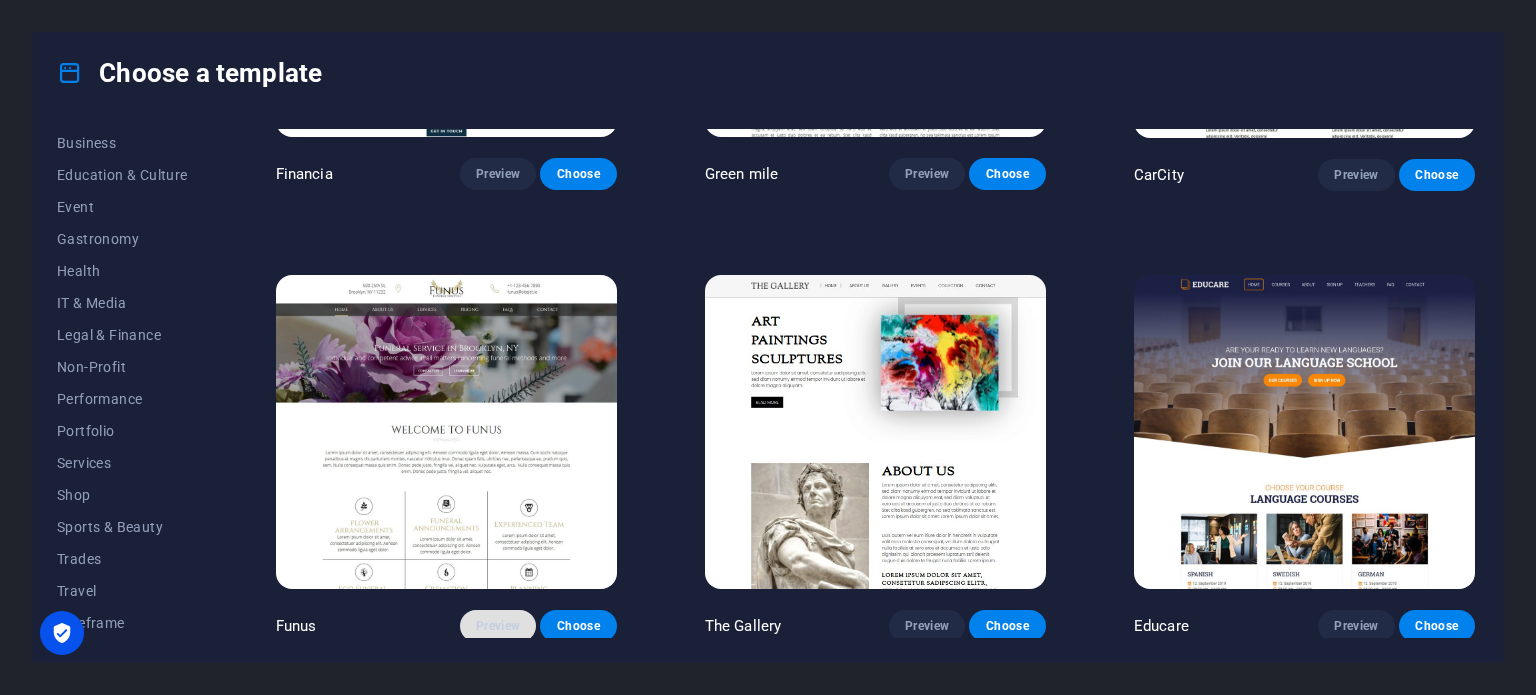 click on "Preview" at bounding box center [498, 626] 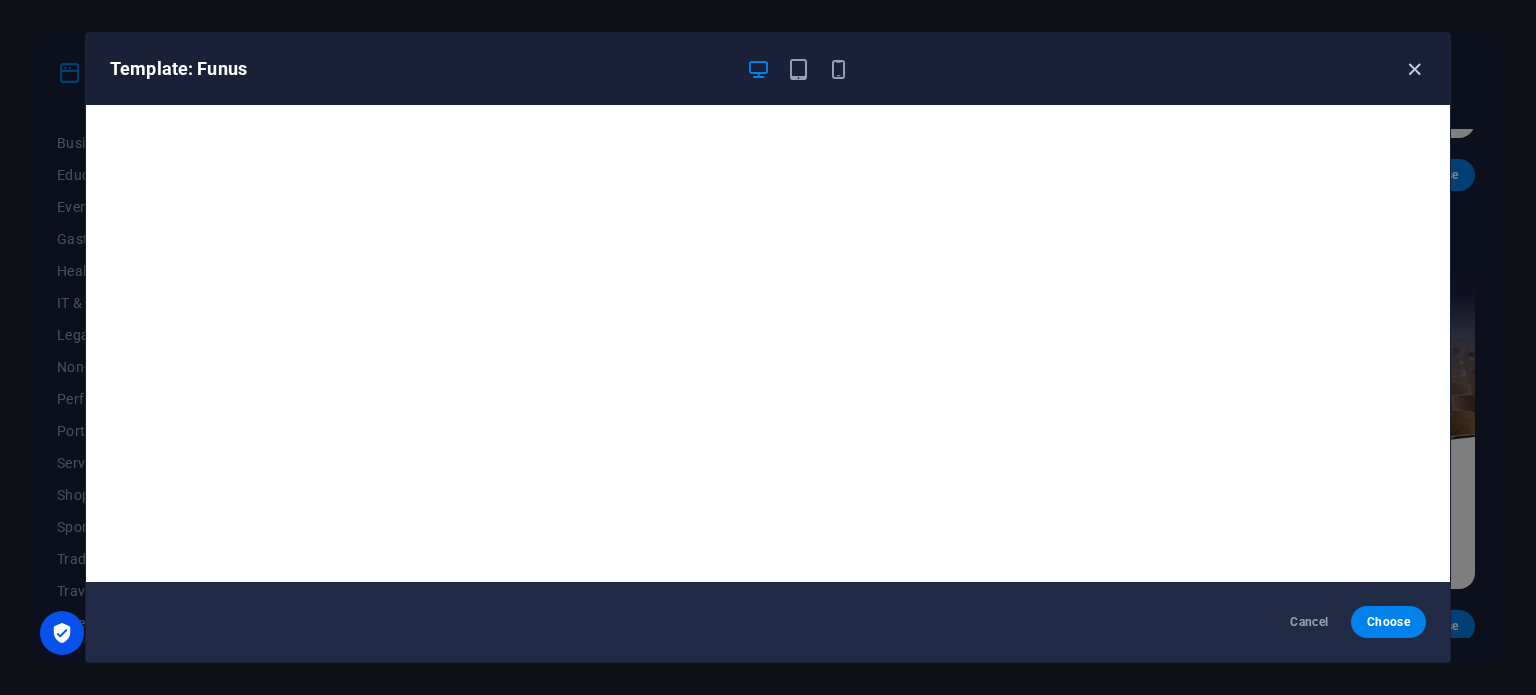 click at bounding box center [1414, 69] 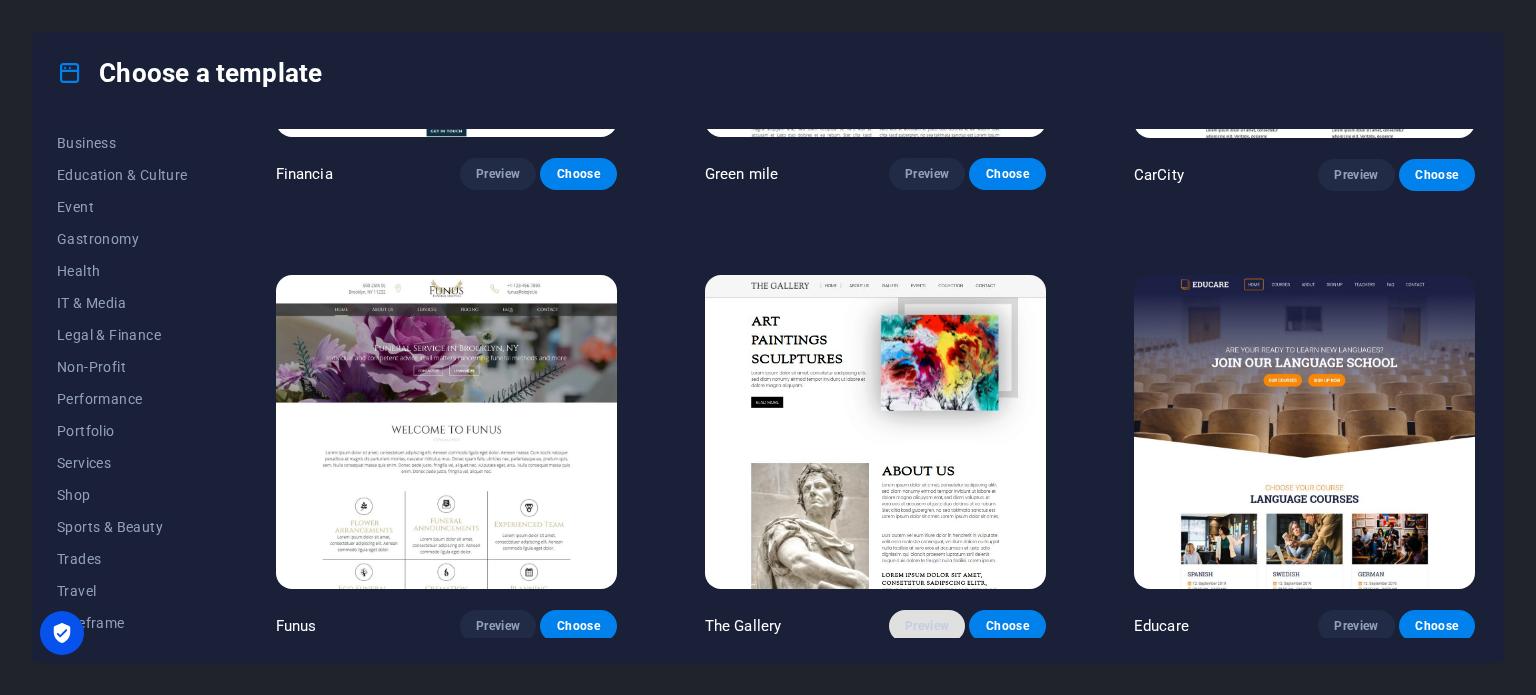 click on "Preview" at bounding box center (927, 626) 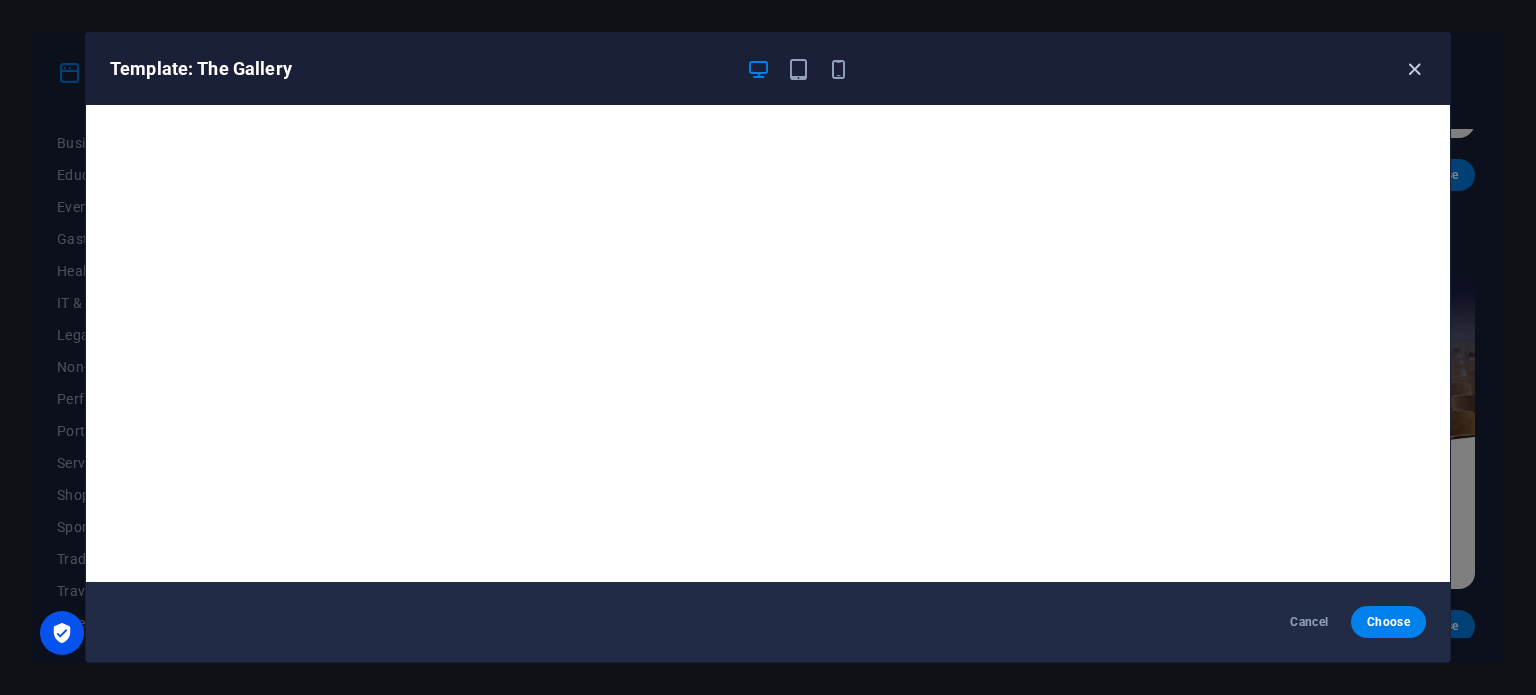 click at bounding box center (1414, 69) 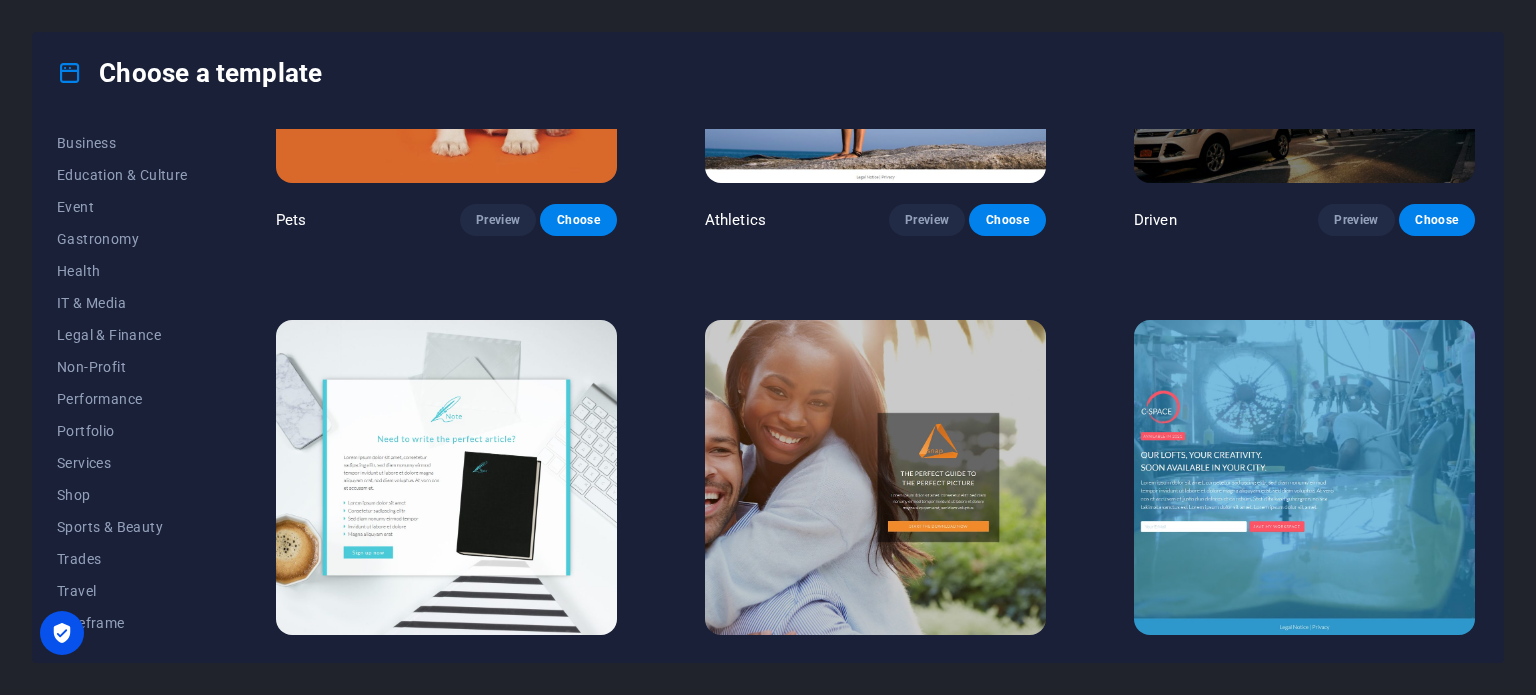 scroll, scrollTop: 23500, scrollLeft: 0, axis: vertical 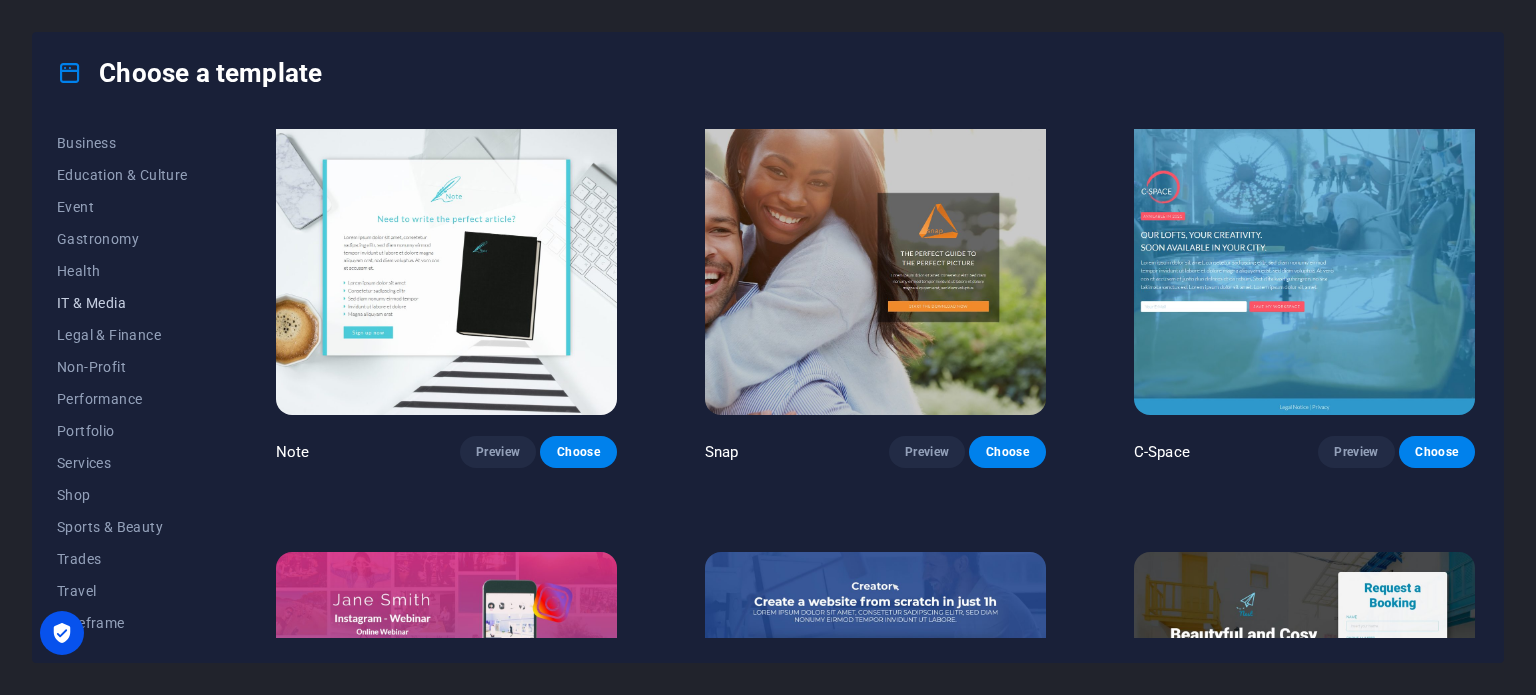 click on "IT & Media" at bounding box center (122, 303) 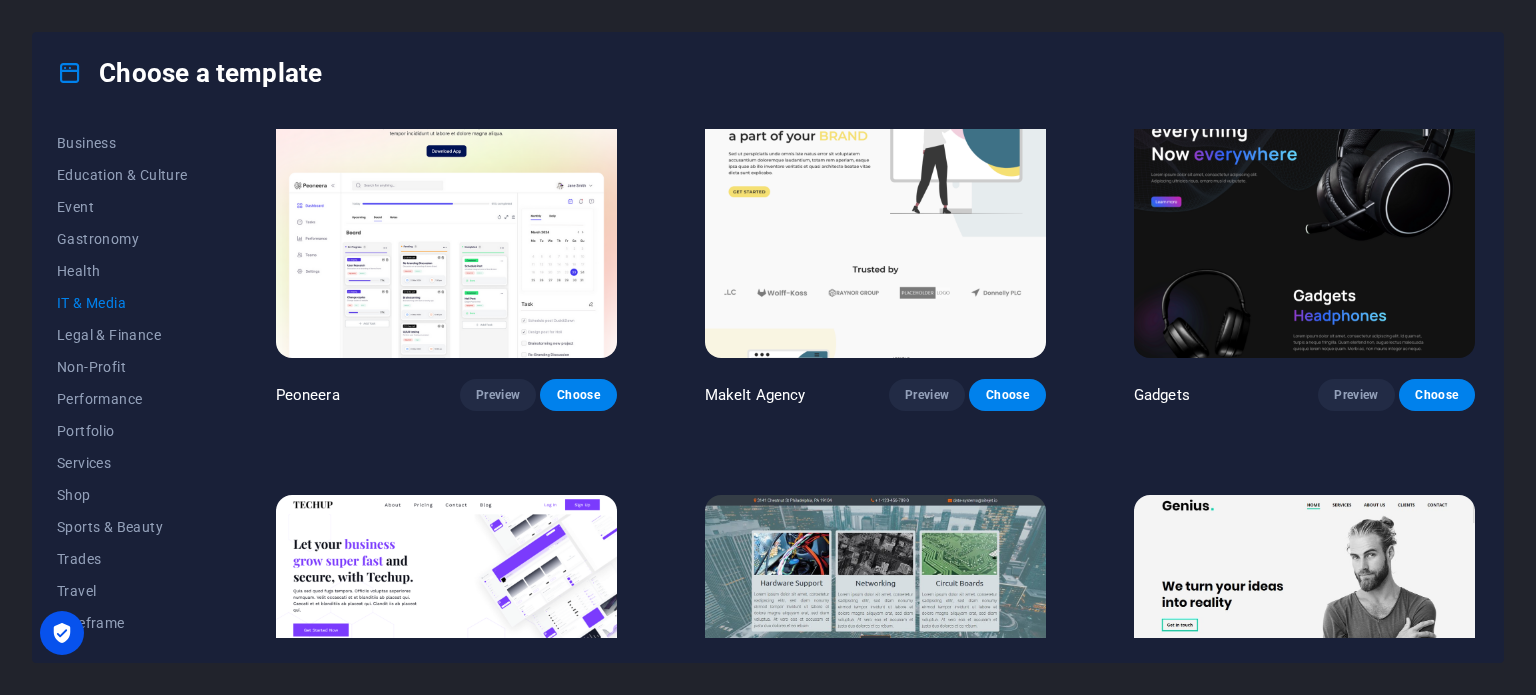 scroll, scrollTop: 0, scrollLeft: 0, axis: both 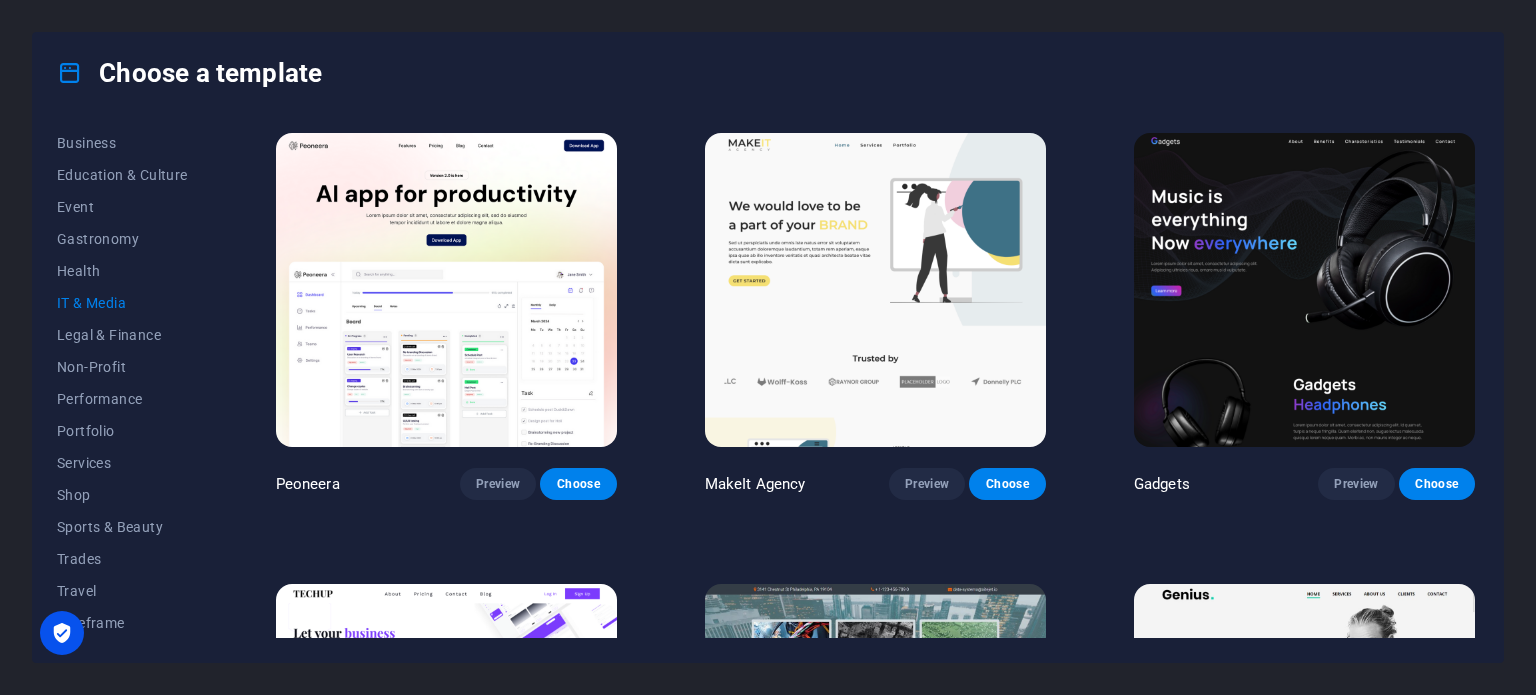 drag, startPoint x: 680, startPoint y: 433, endPoint x: 669, endPoint y: 488, distance: 56.089214 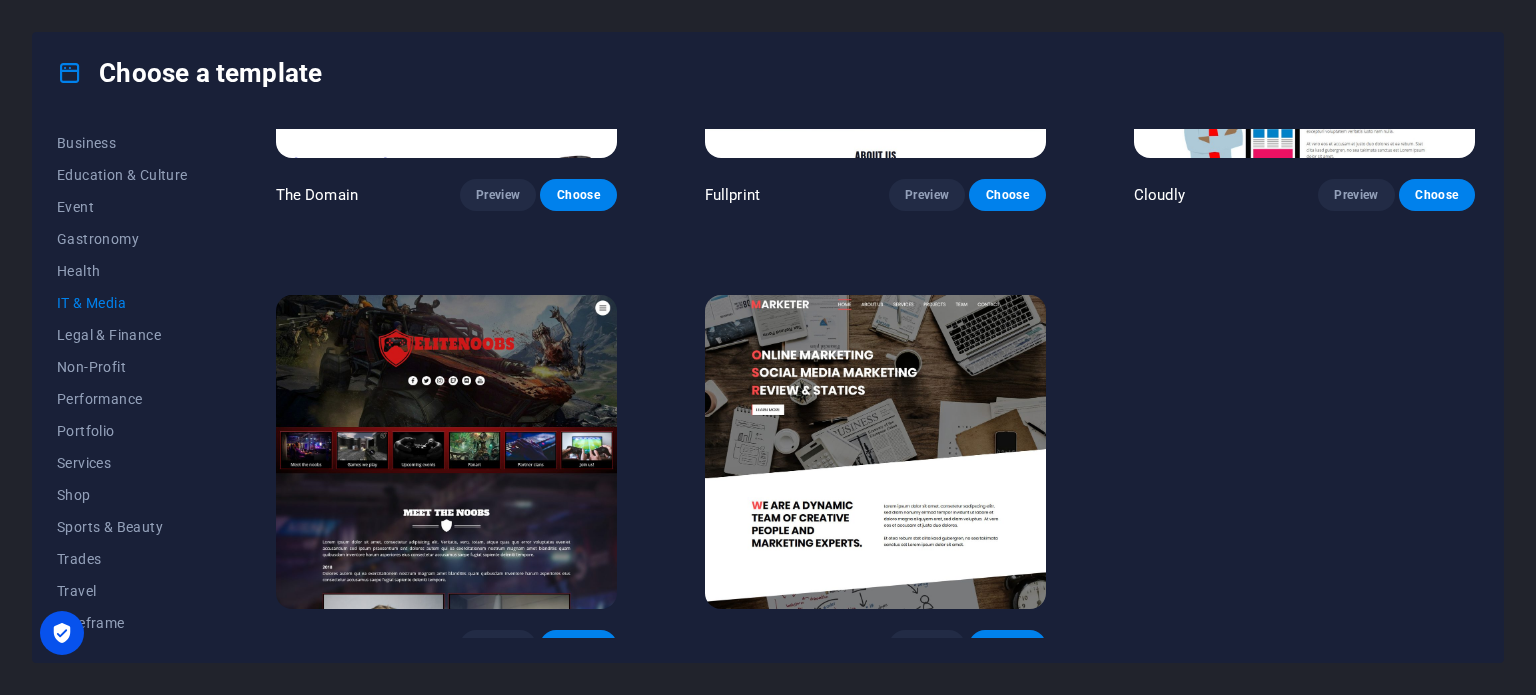 scroll, scrollTop: 1208, scrollLeft: 0, axis: vertical 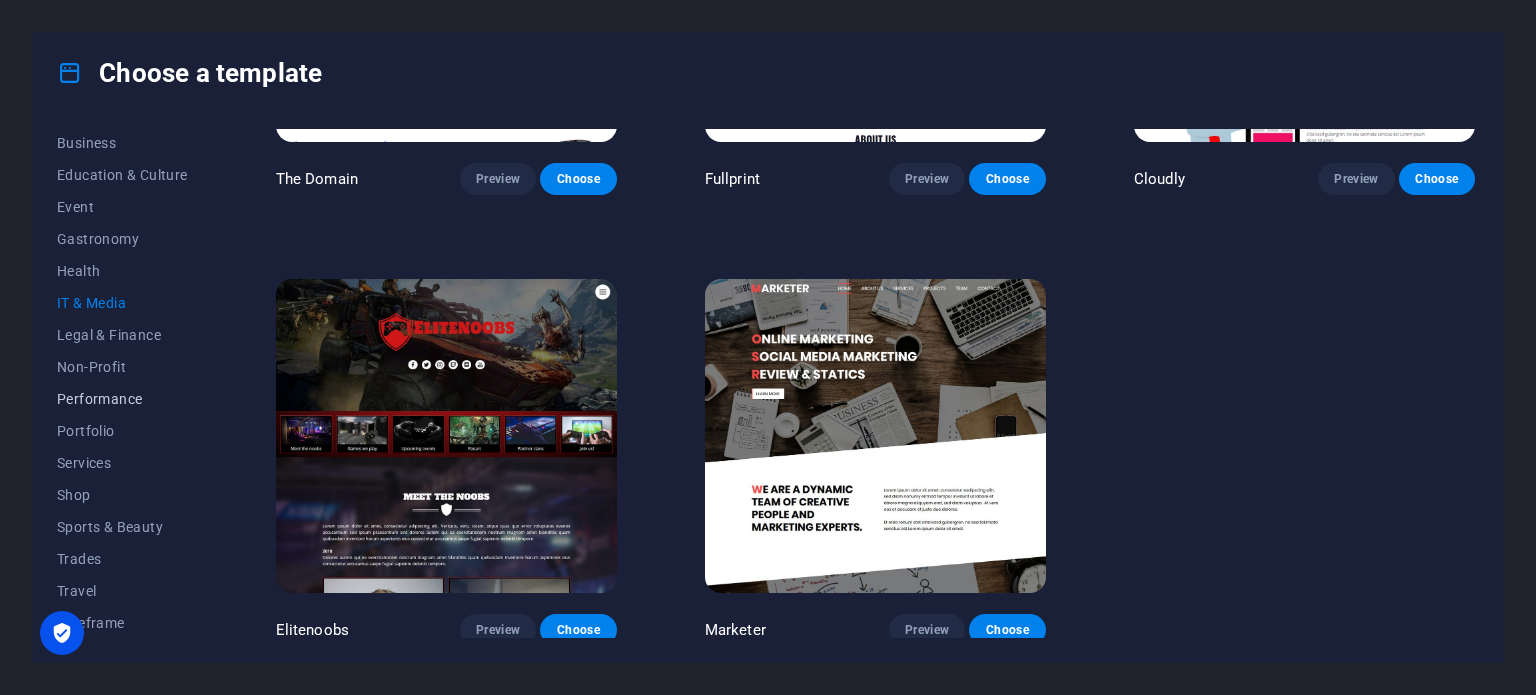 click on "Performance" at bounding box center [122, 399] 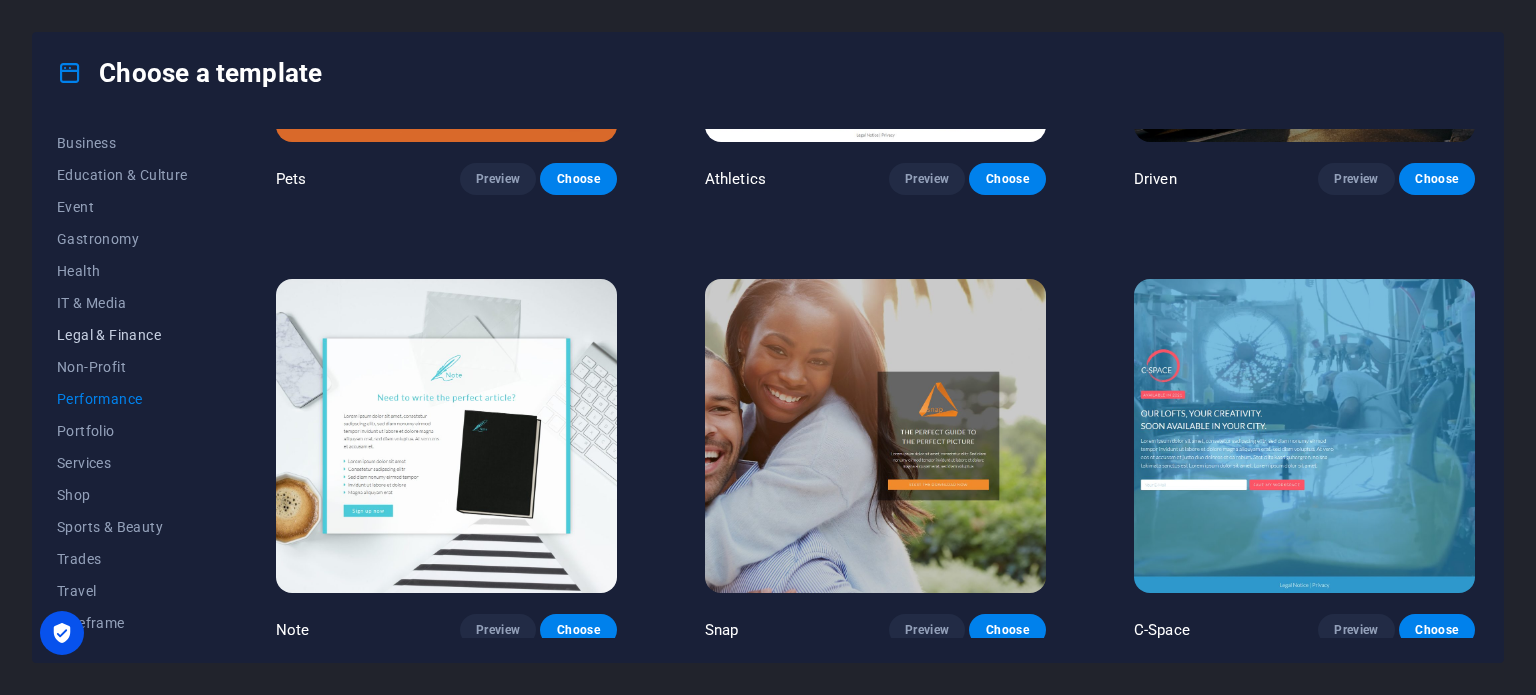 click on "Legal & Finance" at bounding box center [122, 335] 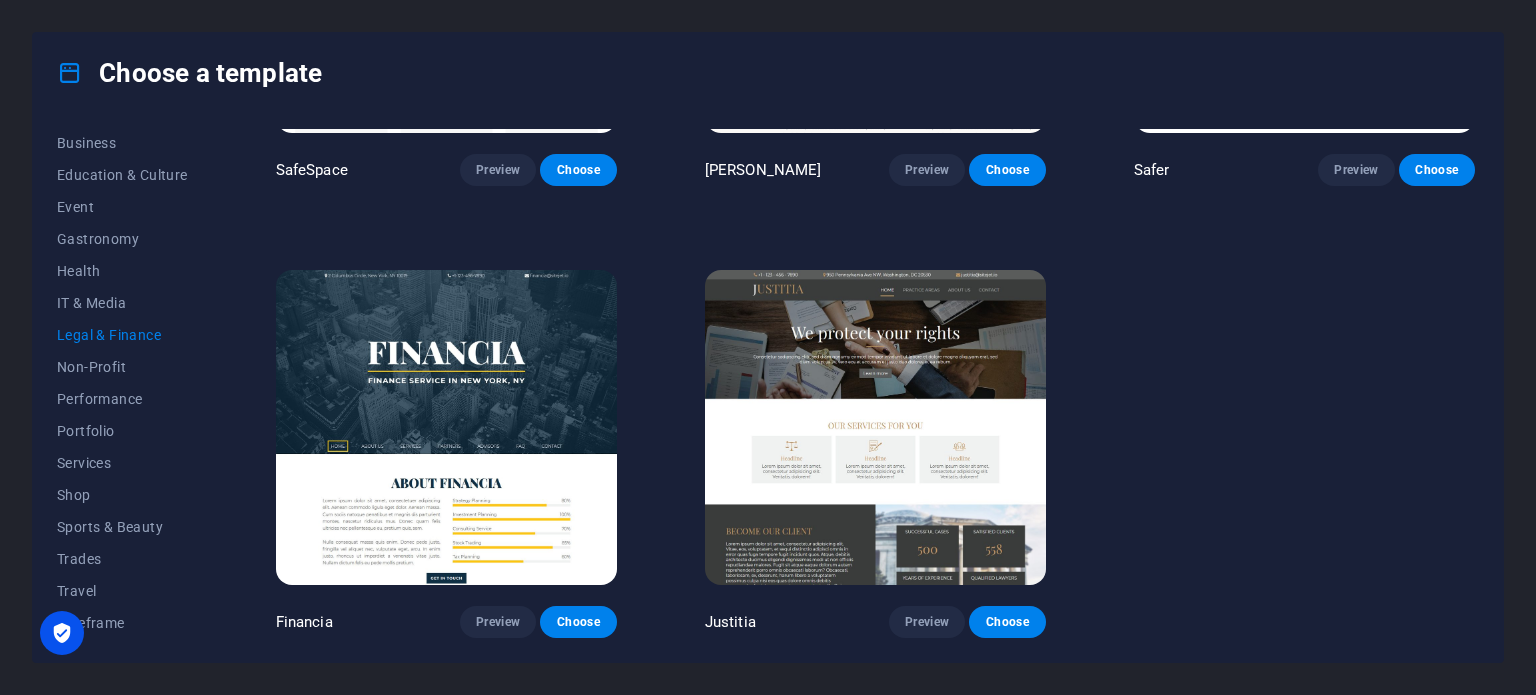 scroll, scrollTop: 0, scrollLeft: 0, axis: both 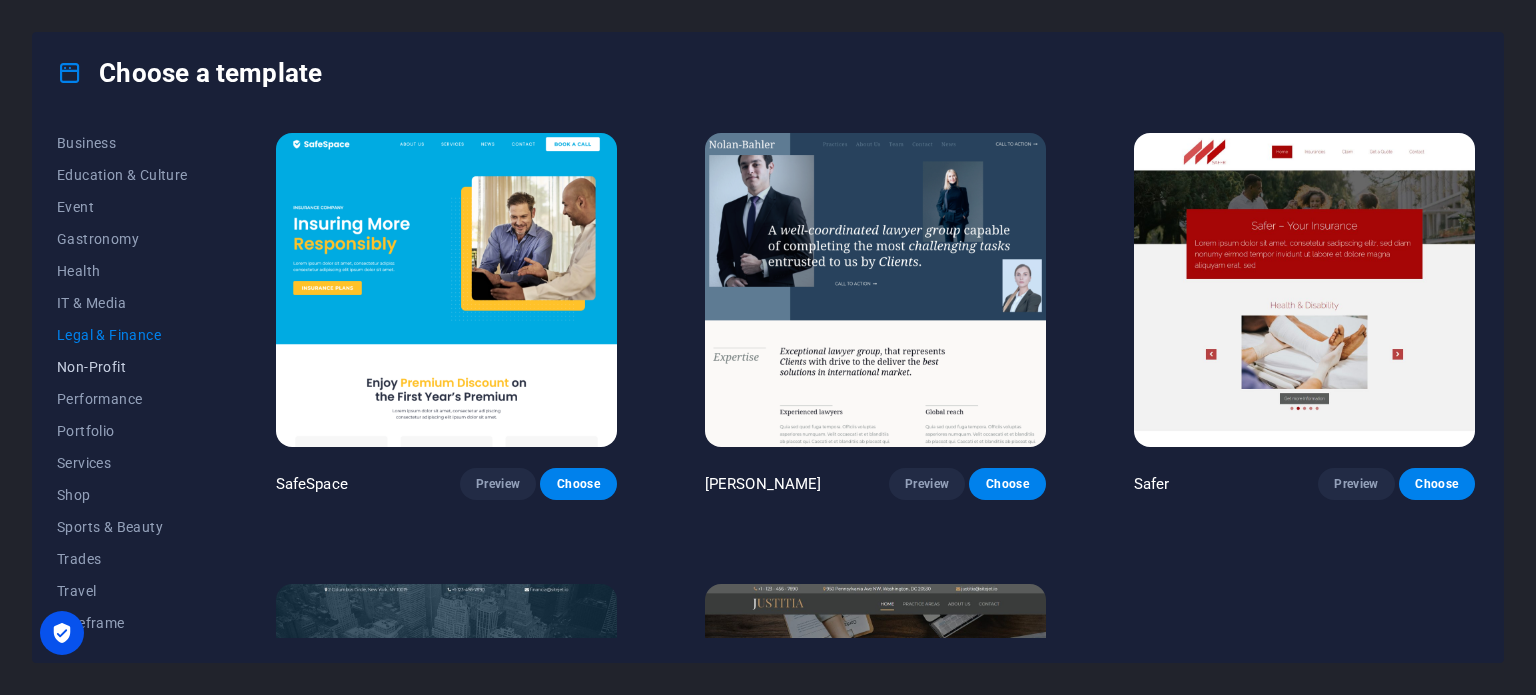 click on "Non-Profit" at bounding box center (122, 367) 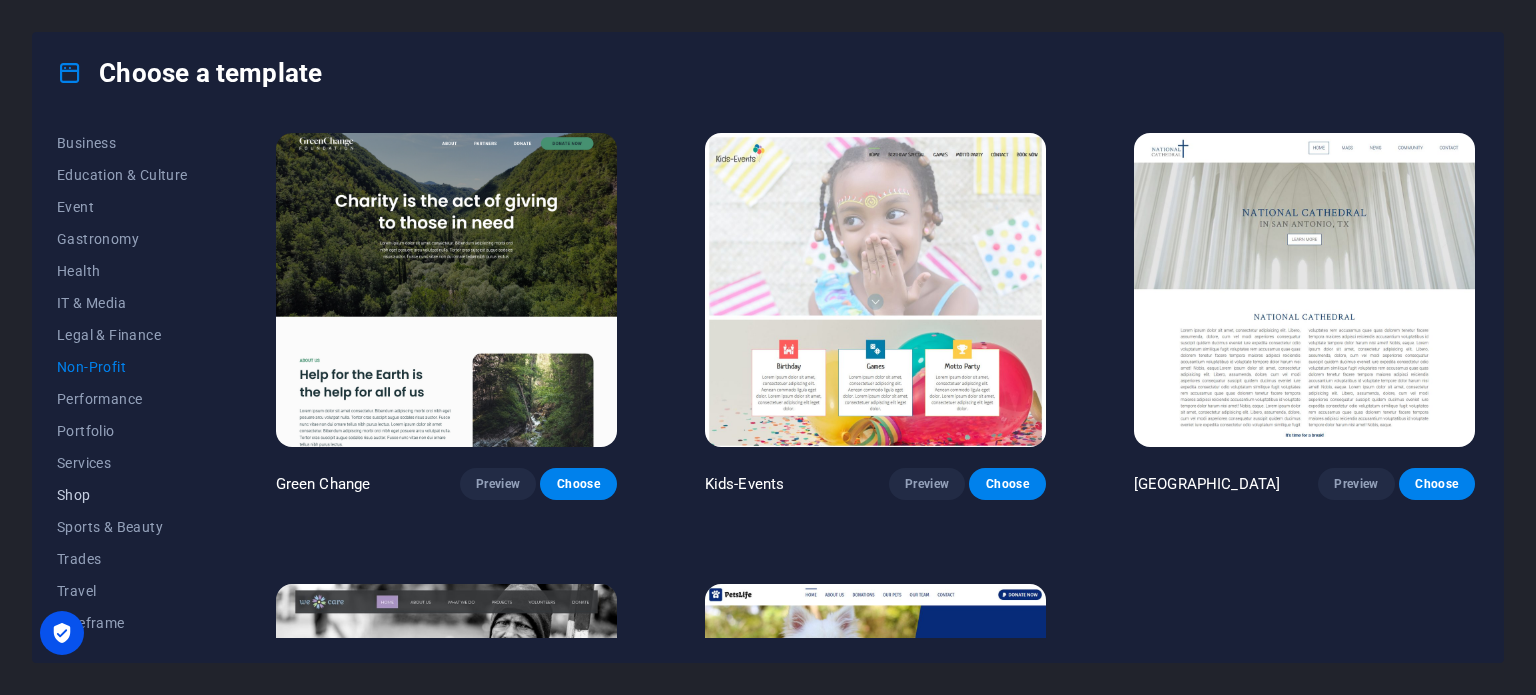 click on "Shop" at bounding box center (122, 495) 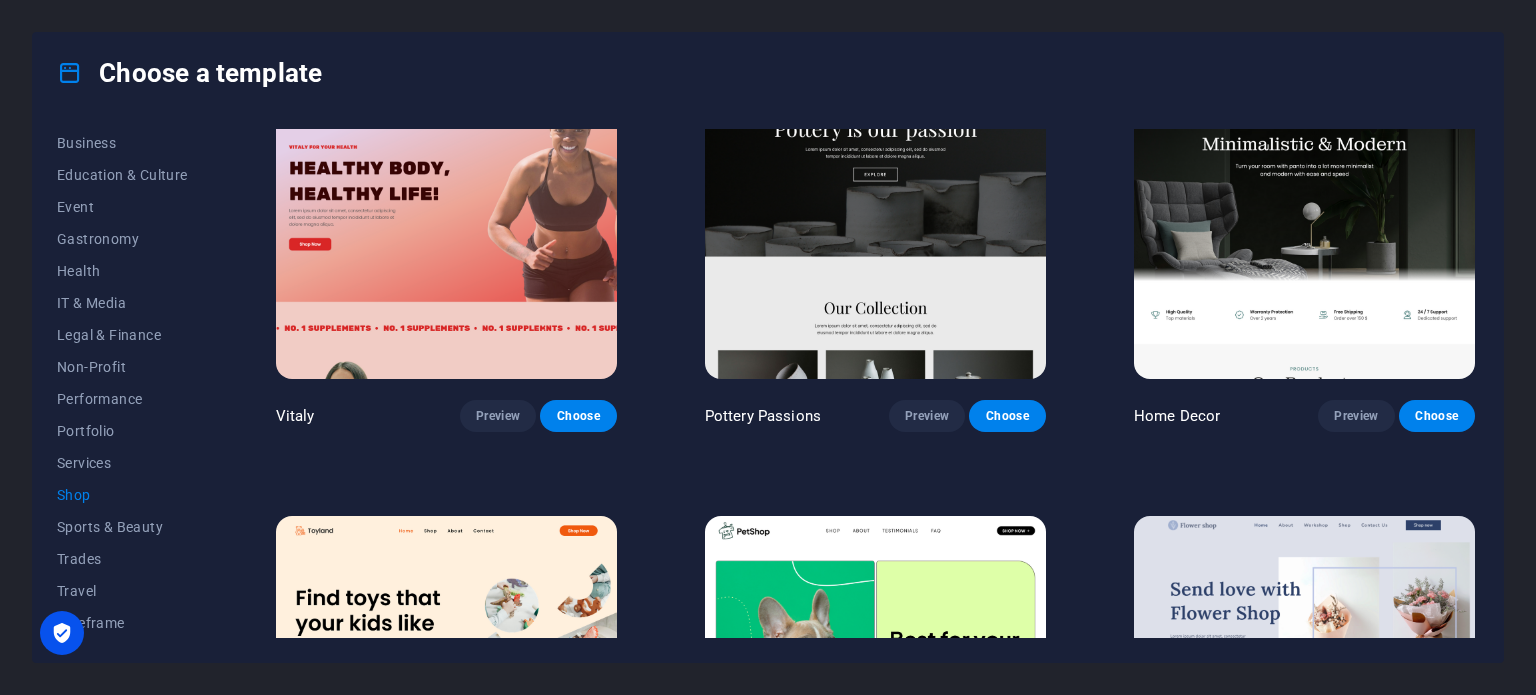 scroll, scrollTop: 0, scrollLeft: 0, axis: both 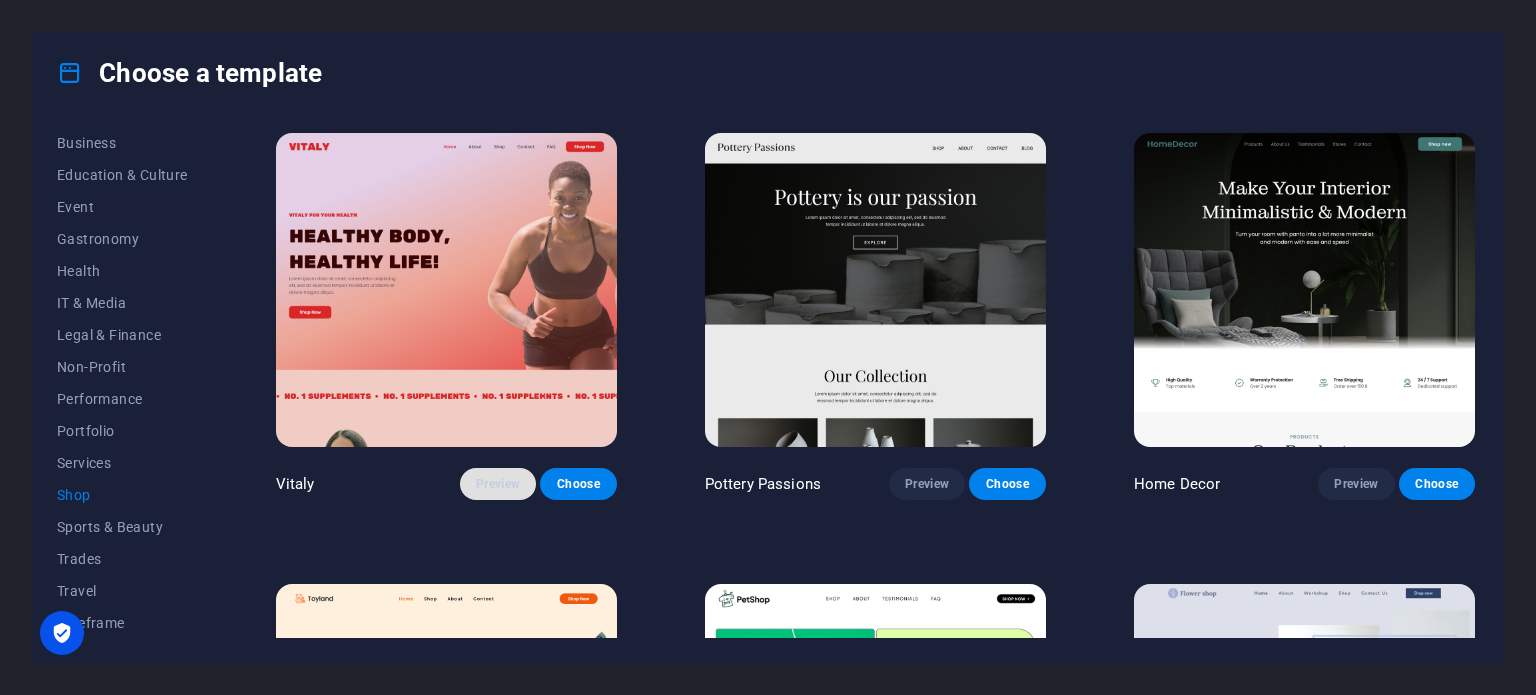 click on "Preview" at bounding box center [498, 484] 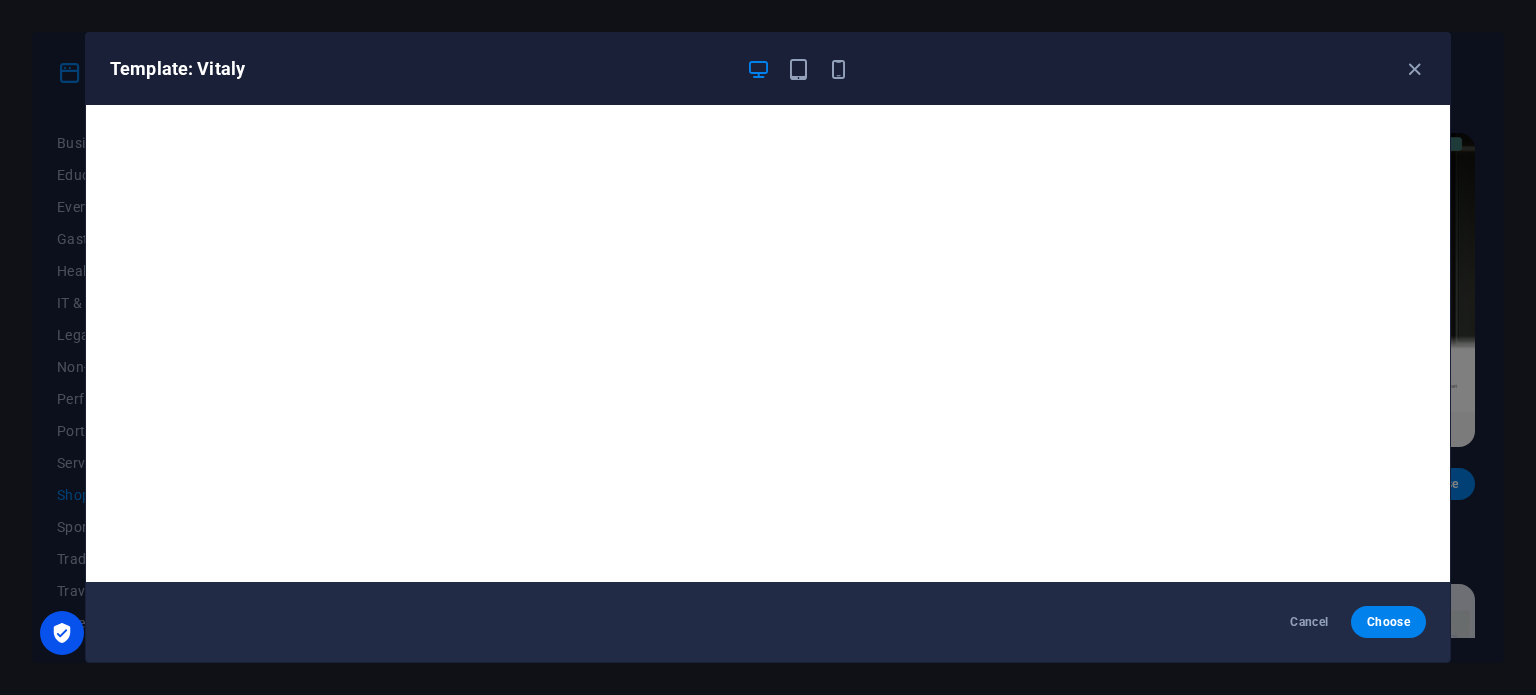 click on "Template: Vitaly" at bounding box center [768, 69] 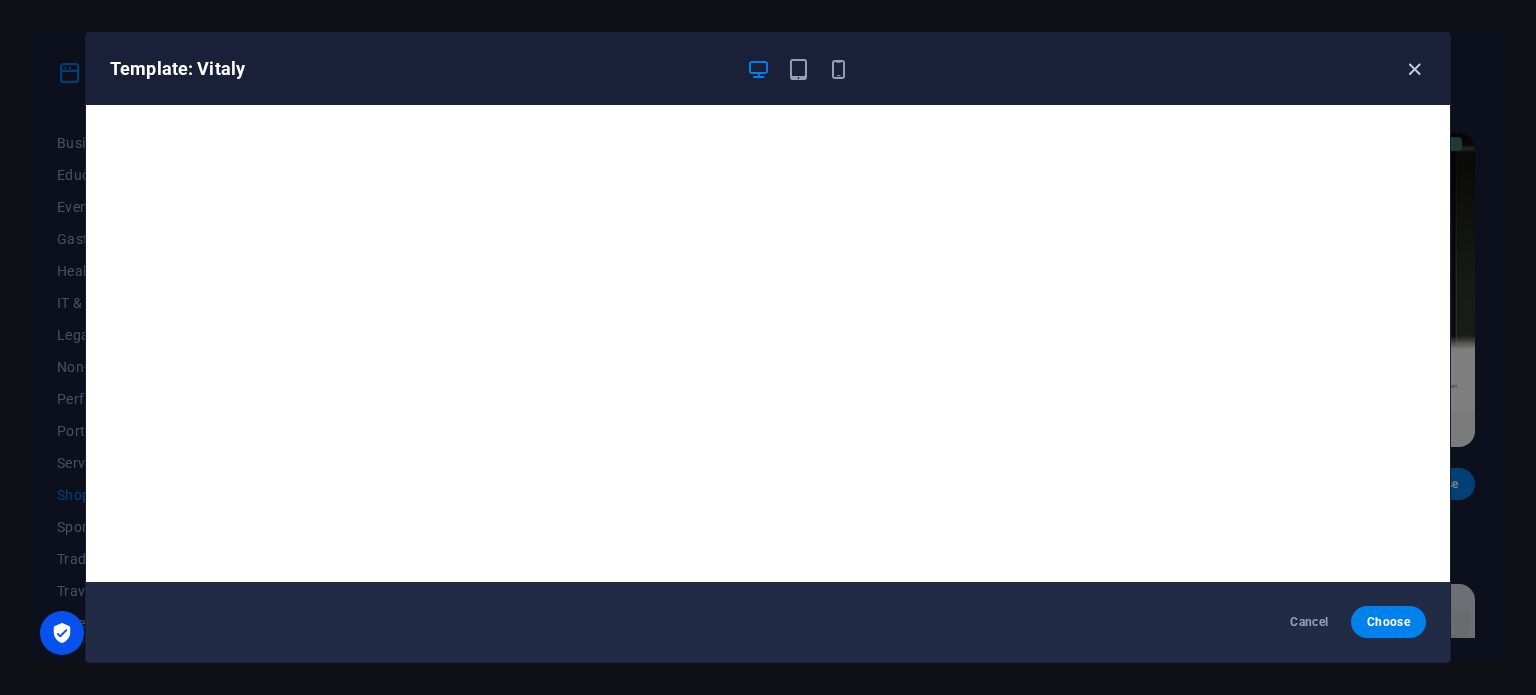 click at bounding box center [1414, 69] 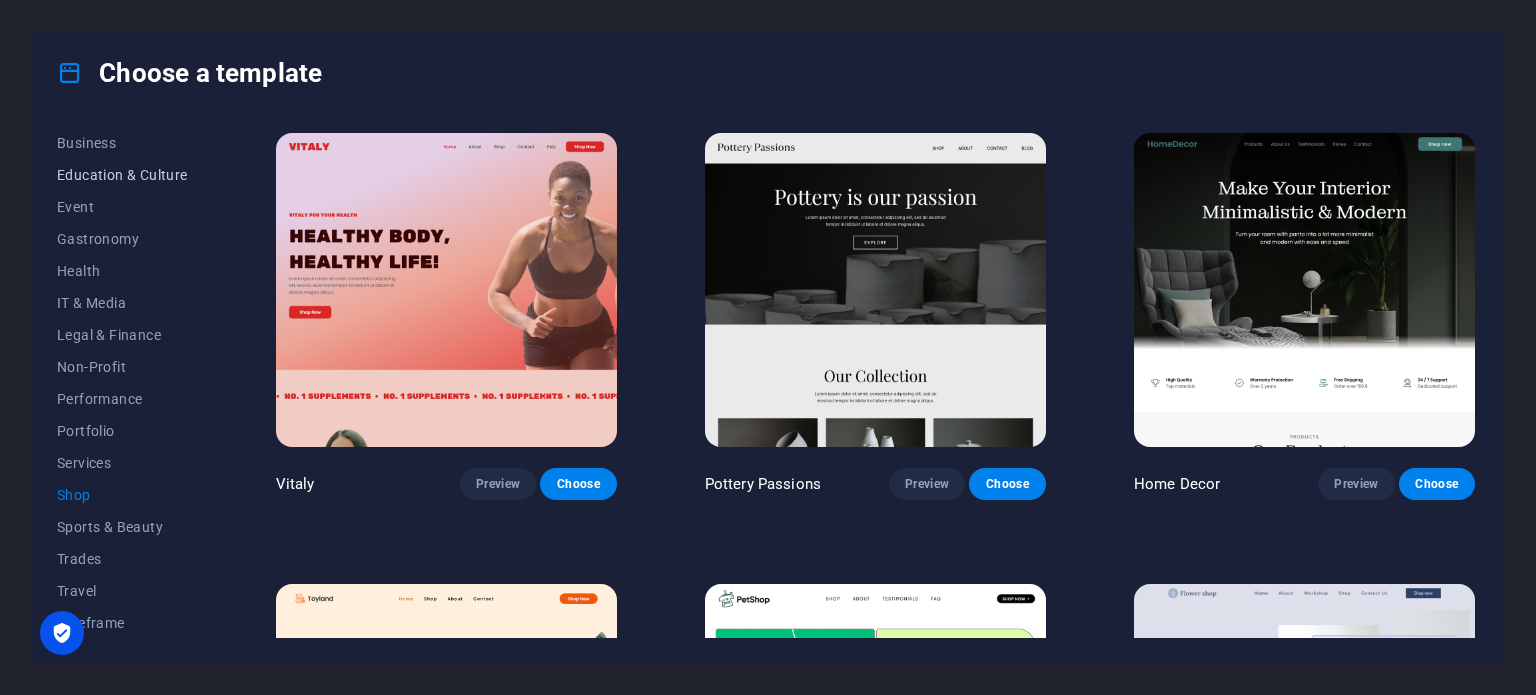 click on "Education & Culture" at bounding box center [122, 175] 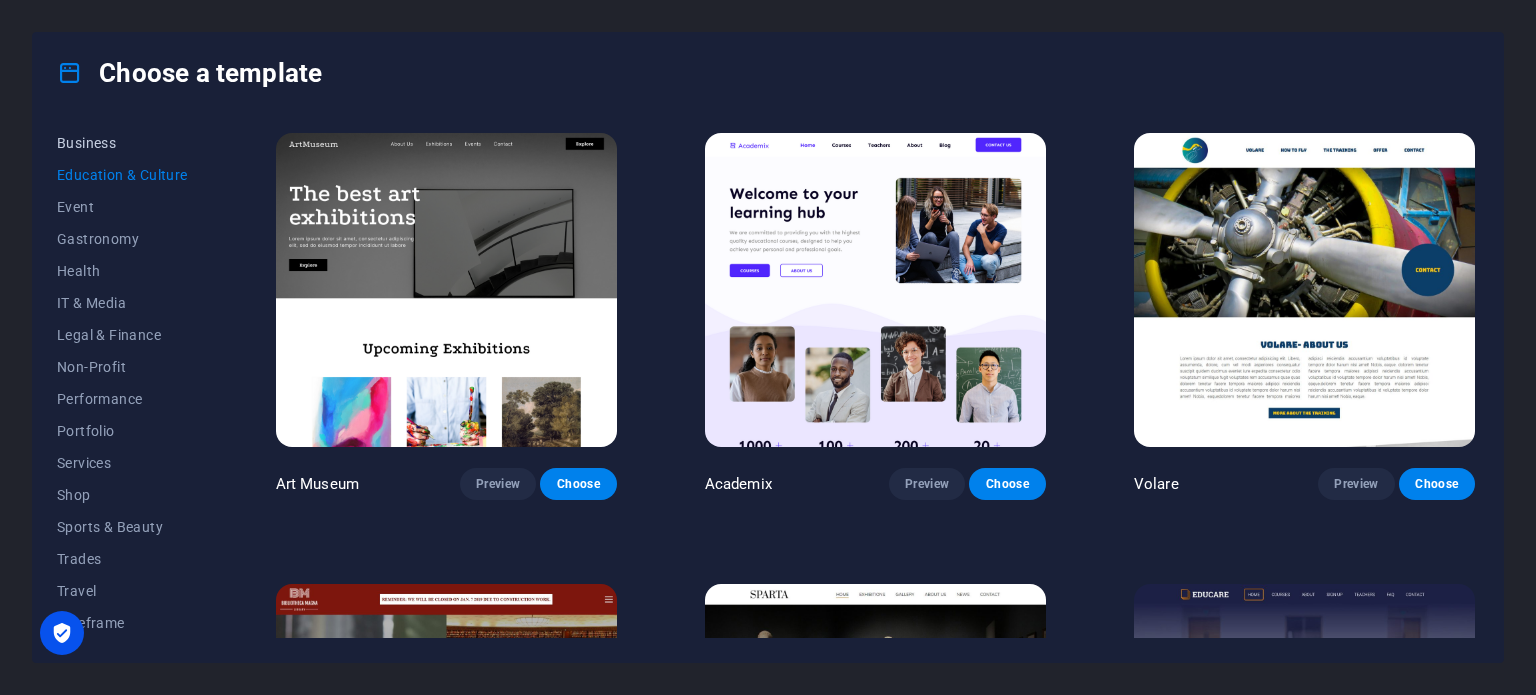 click on "Business" at bounding box center (122, 143) 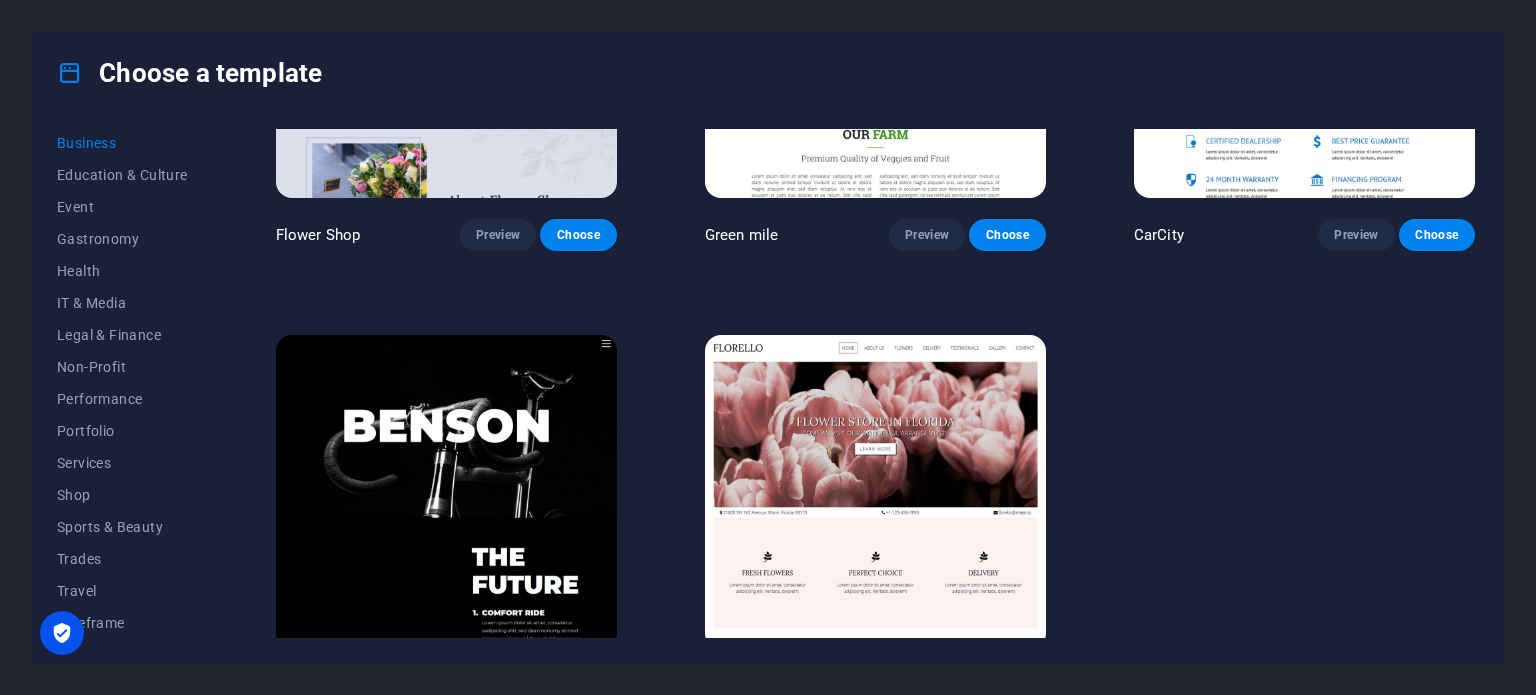 scroll, scrollTop: 758, scrollLeft: 0, axis: vertical 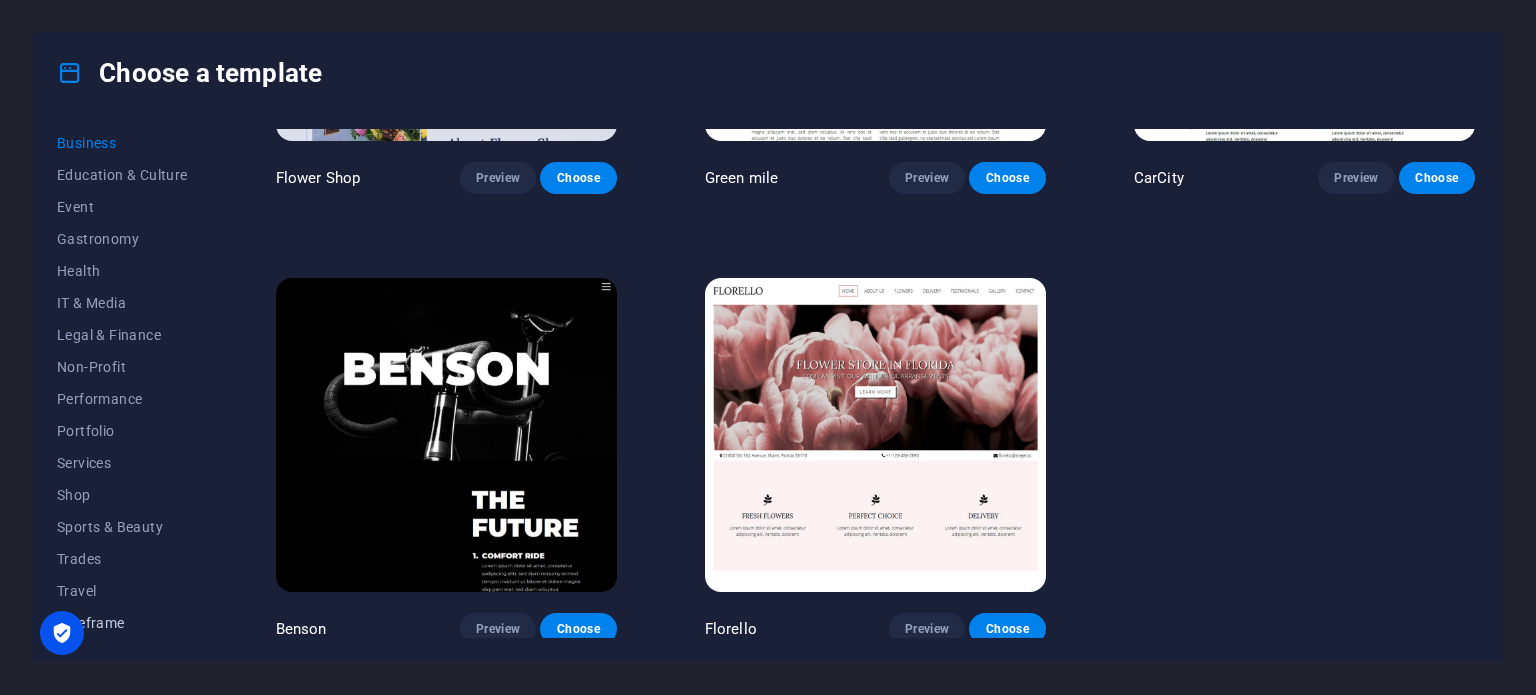 click on "Wireframe" at bounding box center (122, 623) 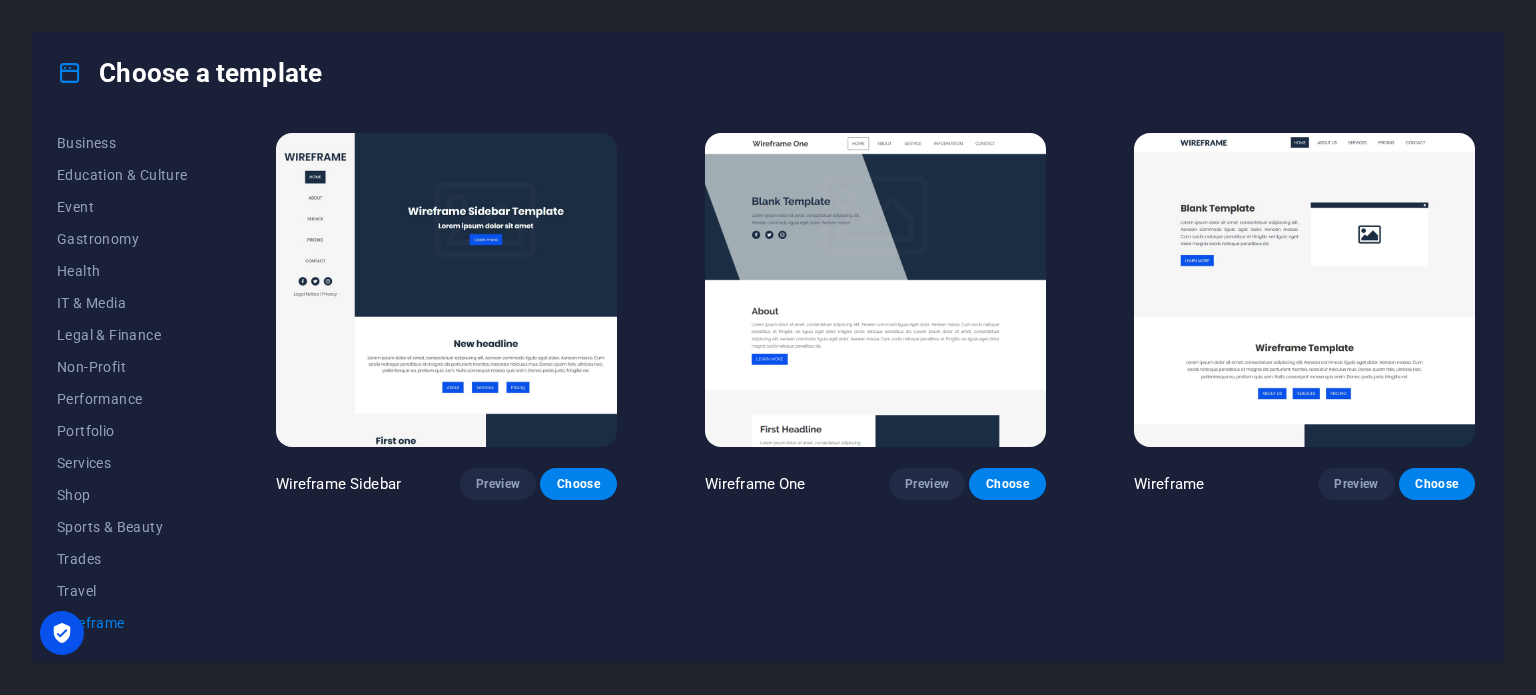 scroll, scrollTop: 0, scrollLeft: 0, axis: both 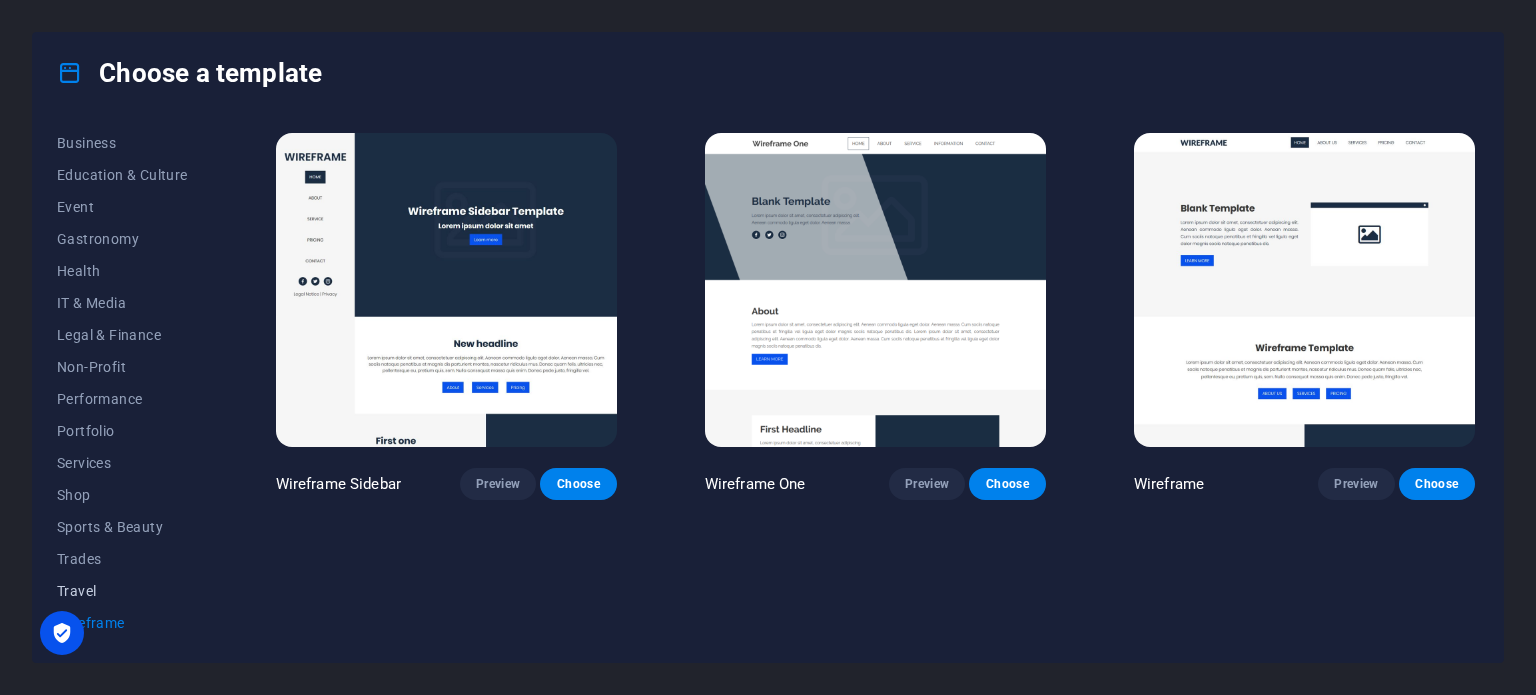 click on "Travel" at bounding box center [122, 591] 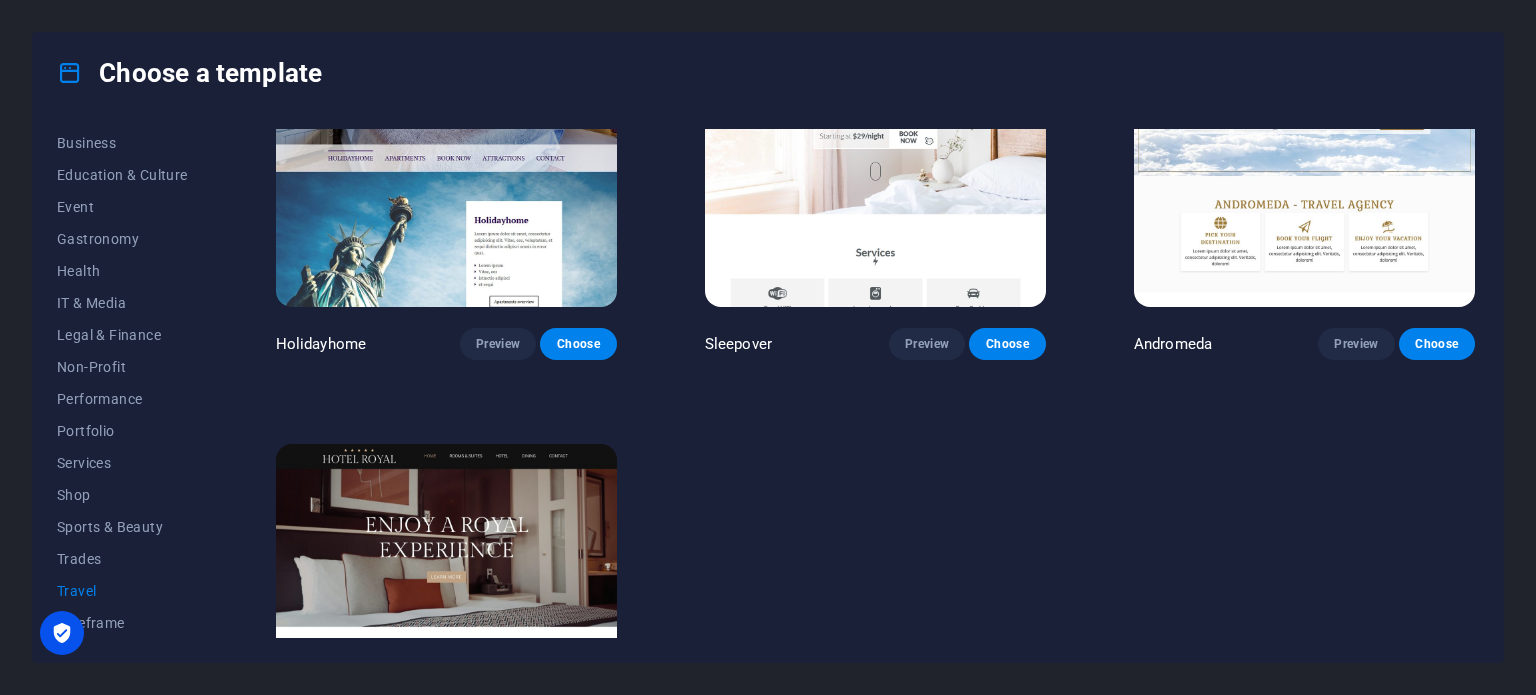 scroll, scrollTop: 758, scrollLeft: 0, axis: vertical 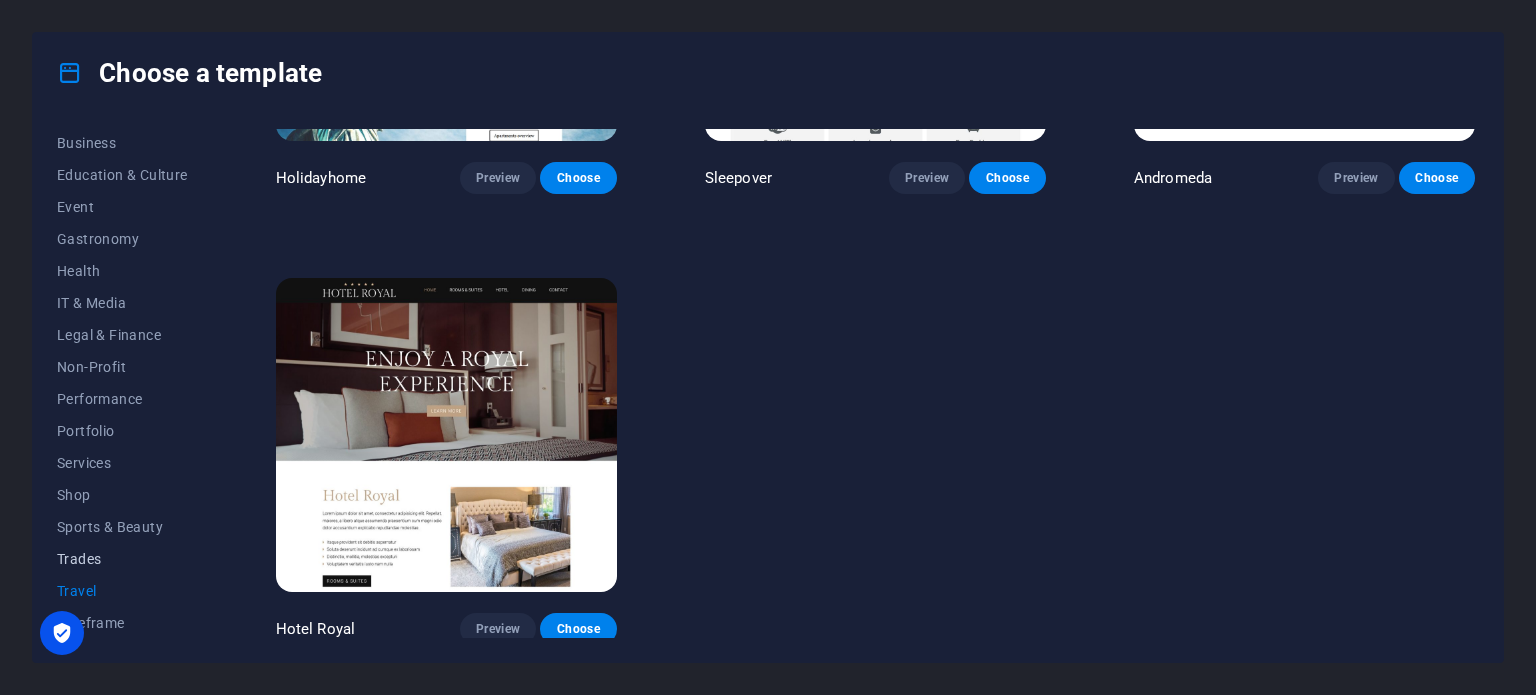 click on "Trades" at bounding box center (122, 559) 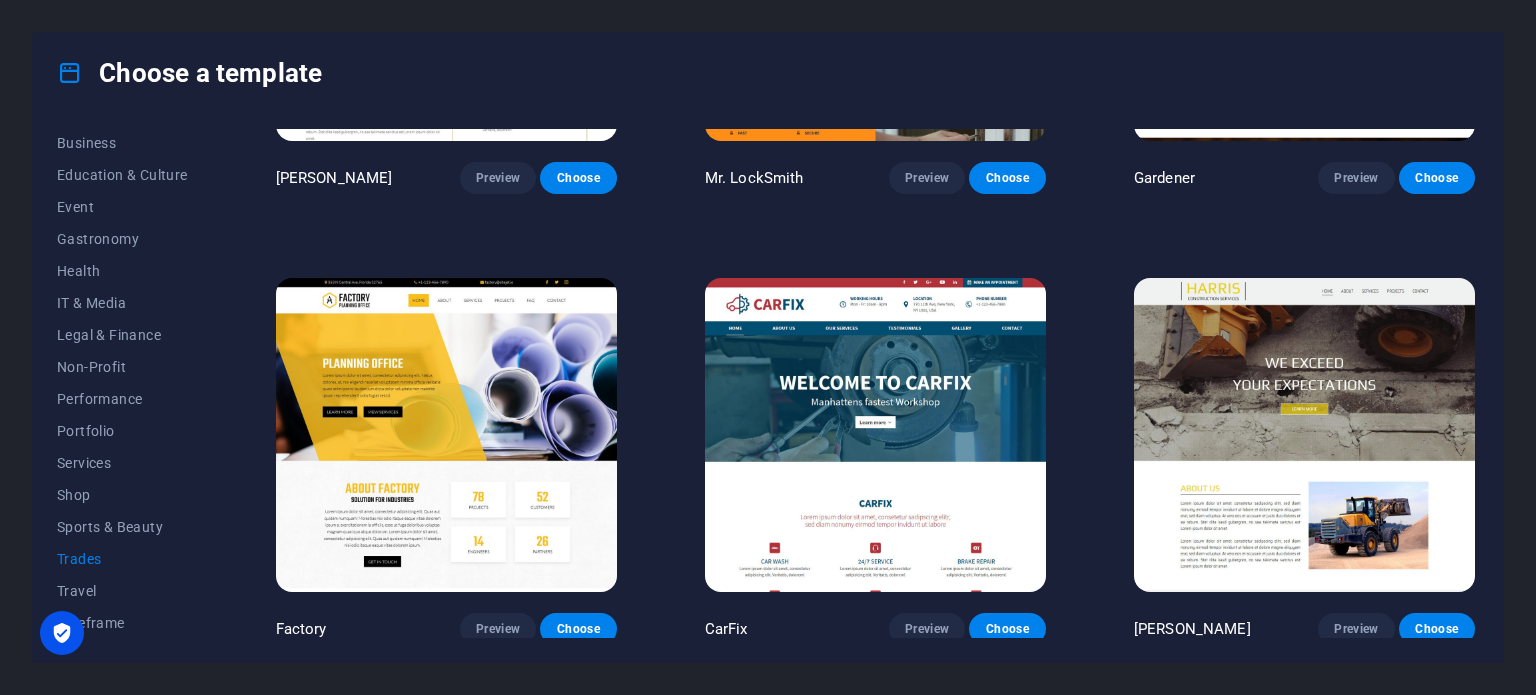 scroll, scrollTop: 0, scrollLeft: 0, axis: both 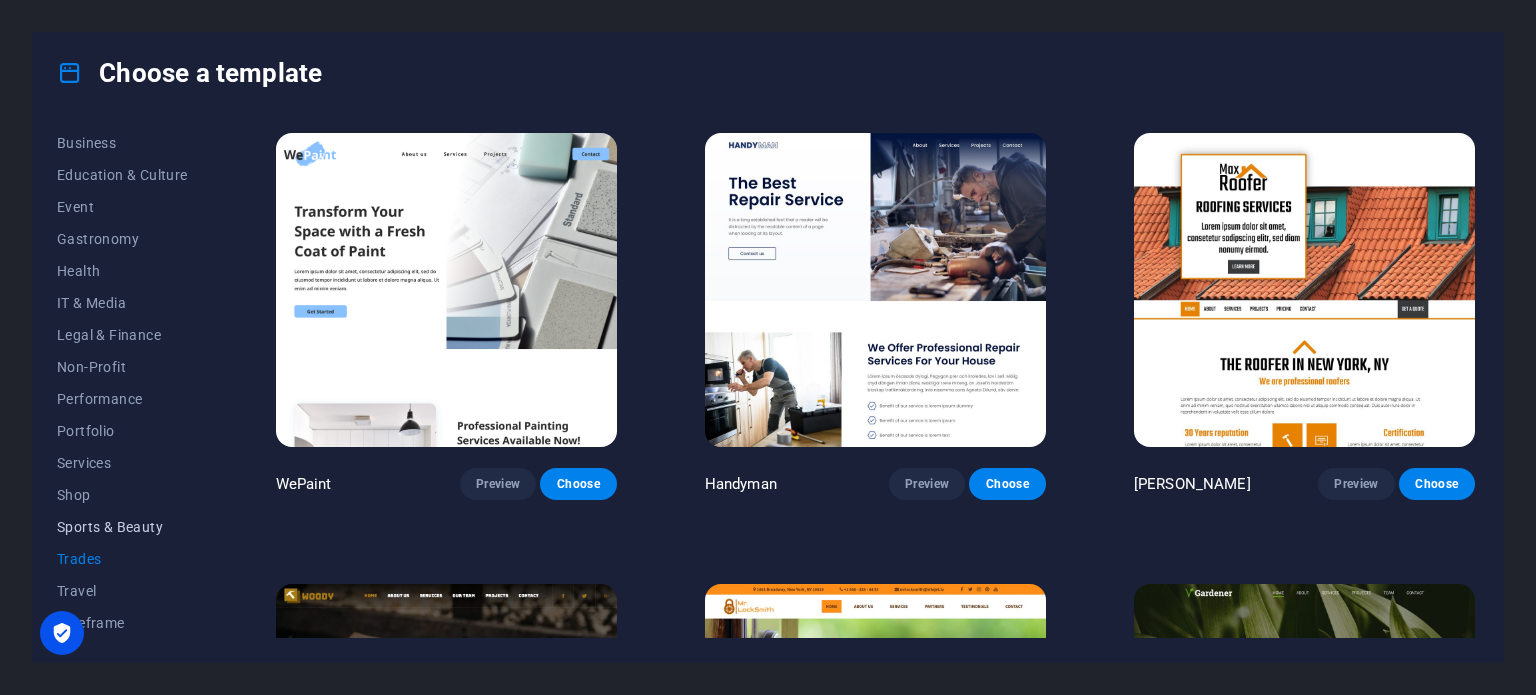 click on "Sports & Beauty" at bounding box center [122, 527] 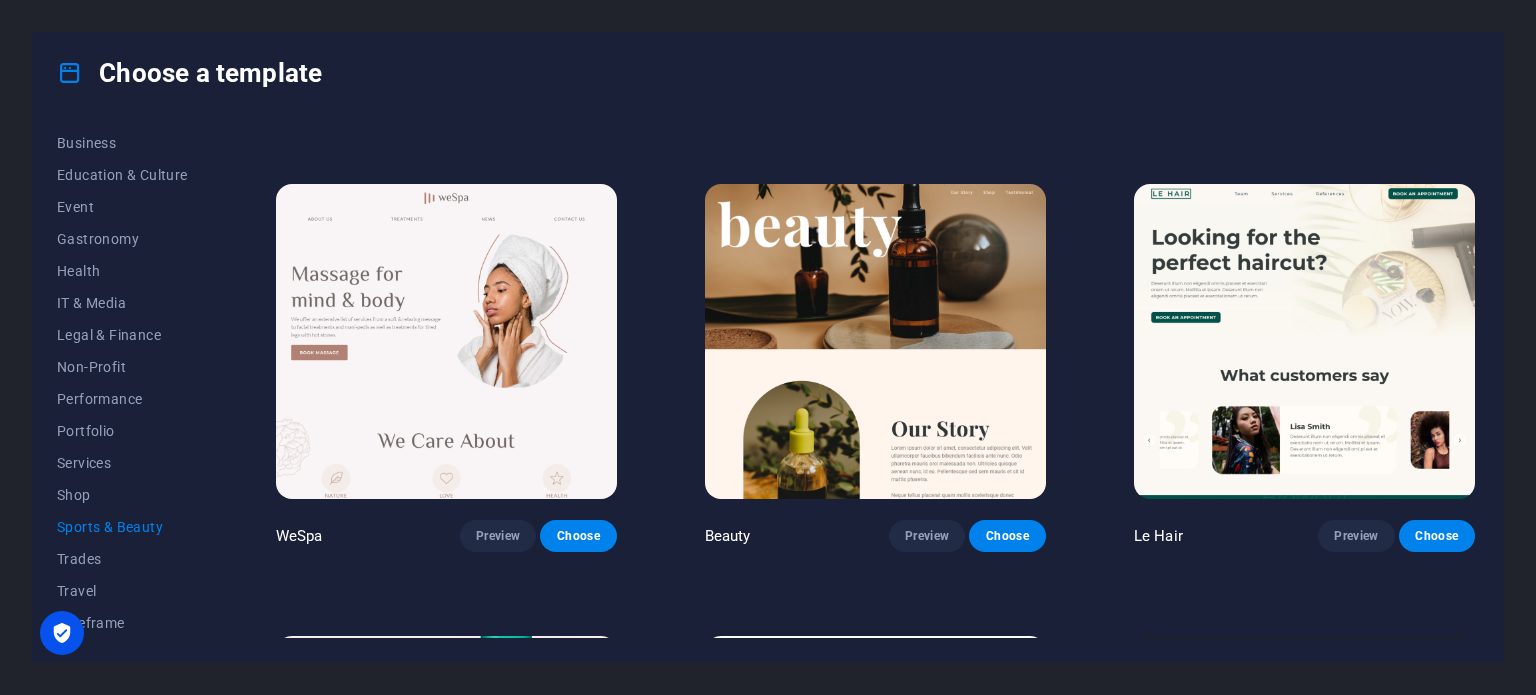 scroll, scrollTop: 0, scrollLeft: 0, axis: both 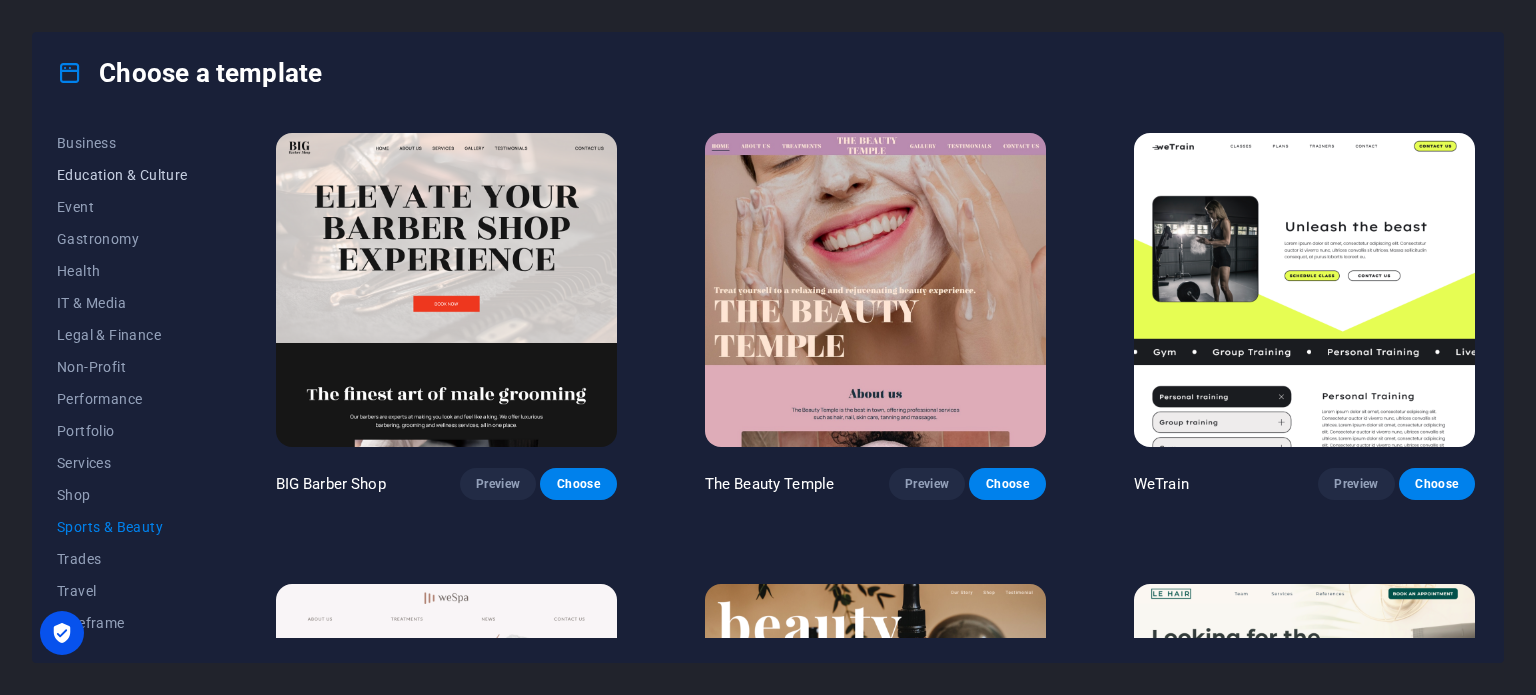 click on "Education & Culture" at bounding box center [122, 175] 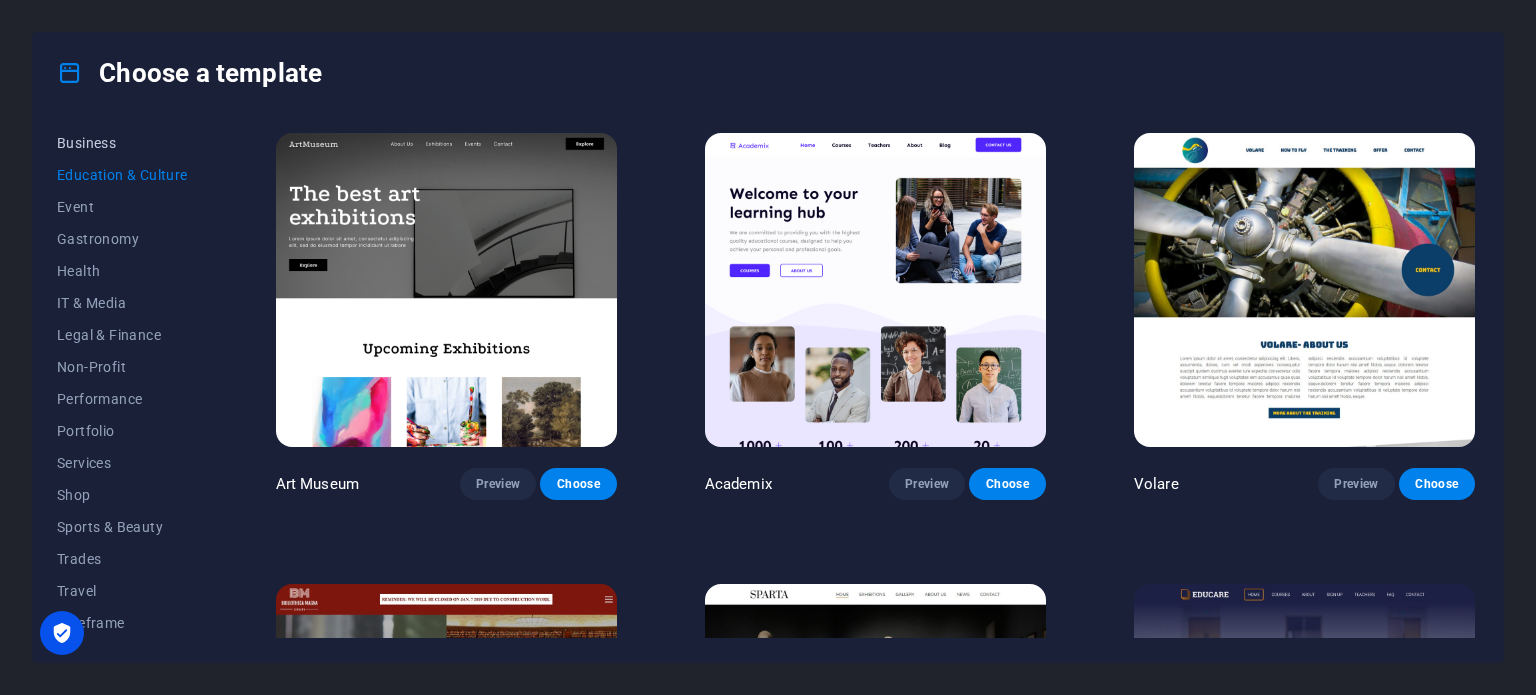 click on "Business" at bounding box center [122, 143] 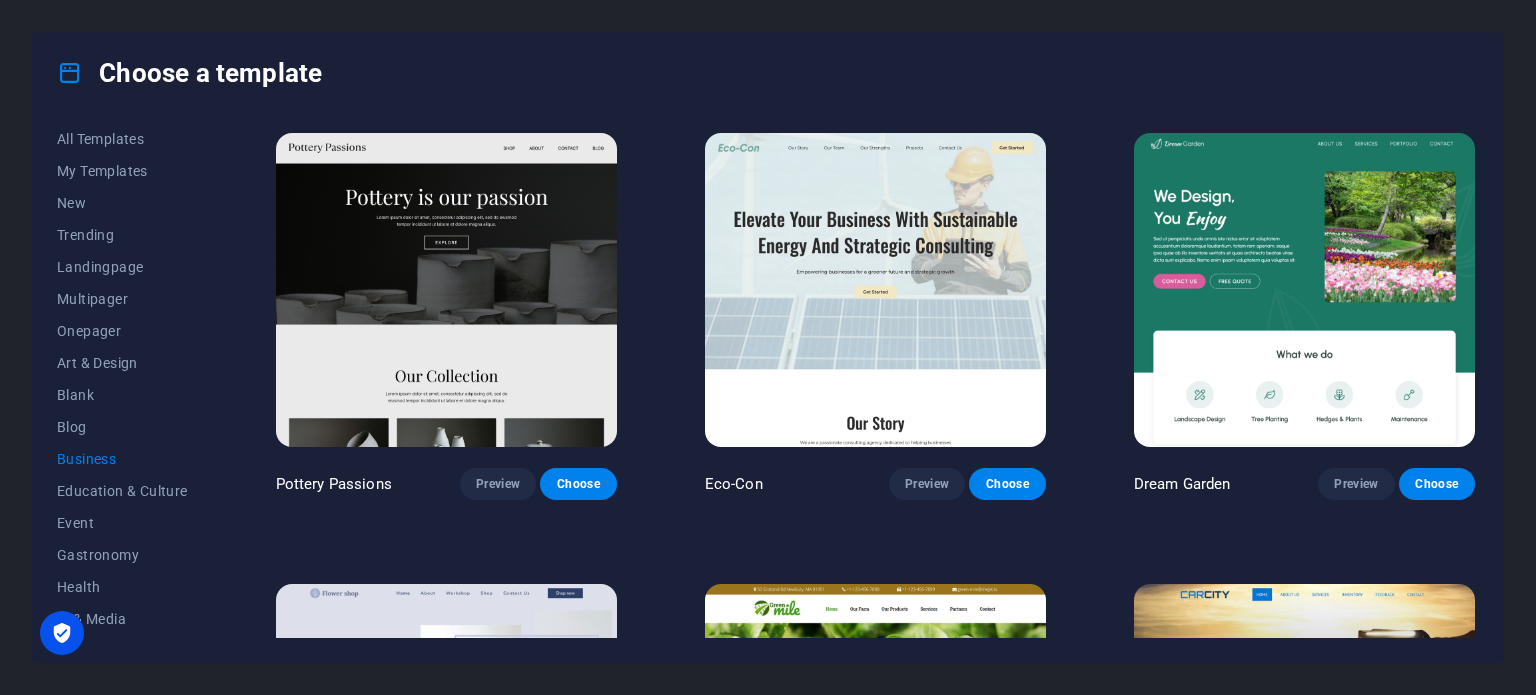 scroll, scrollTop: 0, scrollLeft: 0, axis: both 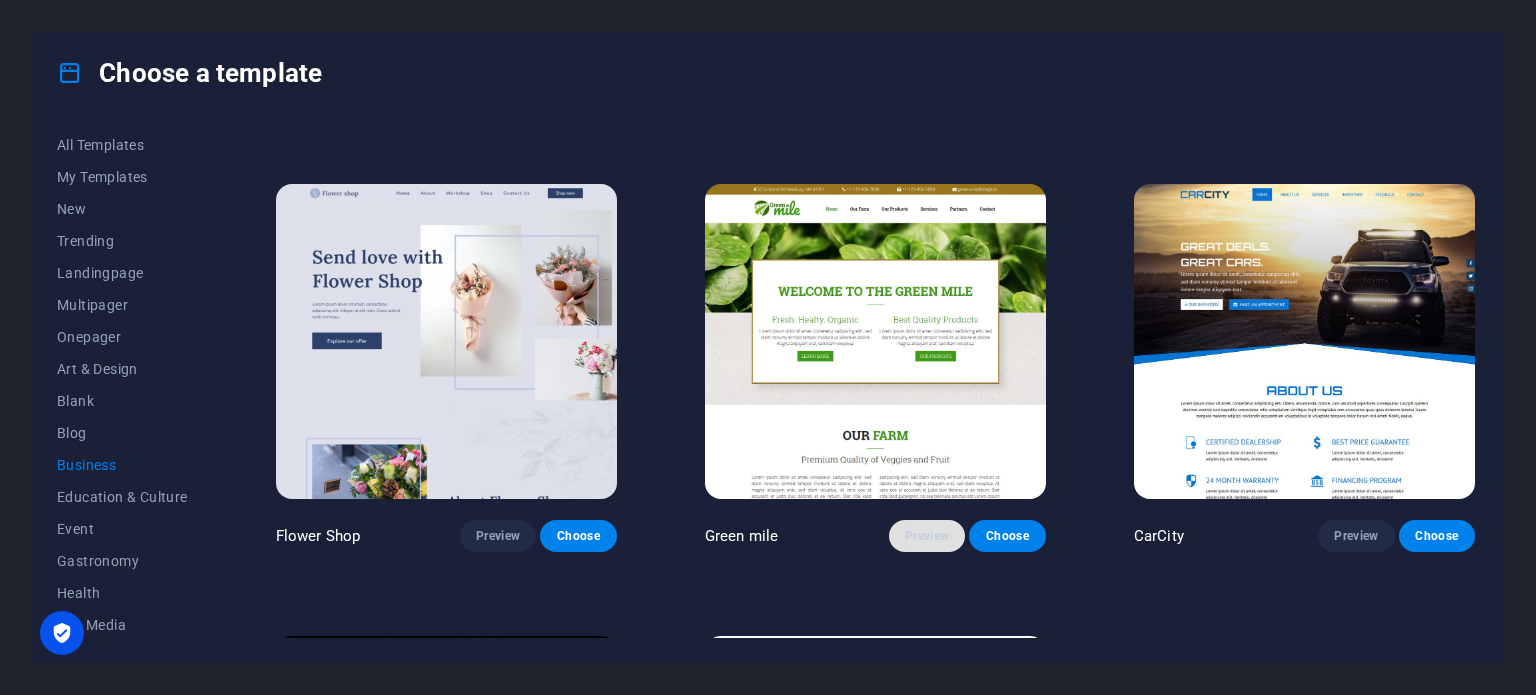 click on "Preview" at bounding box center [927, 536] 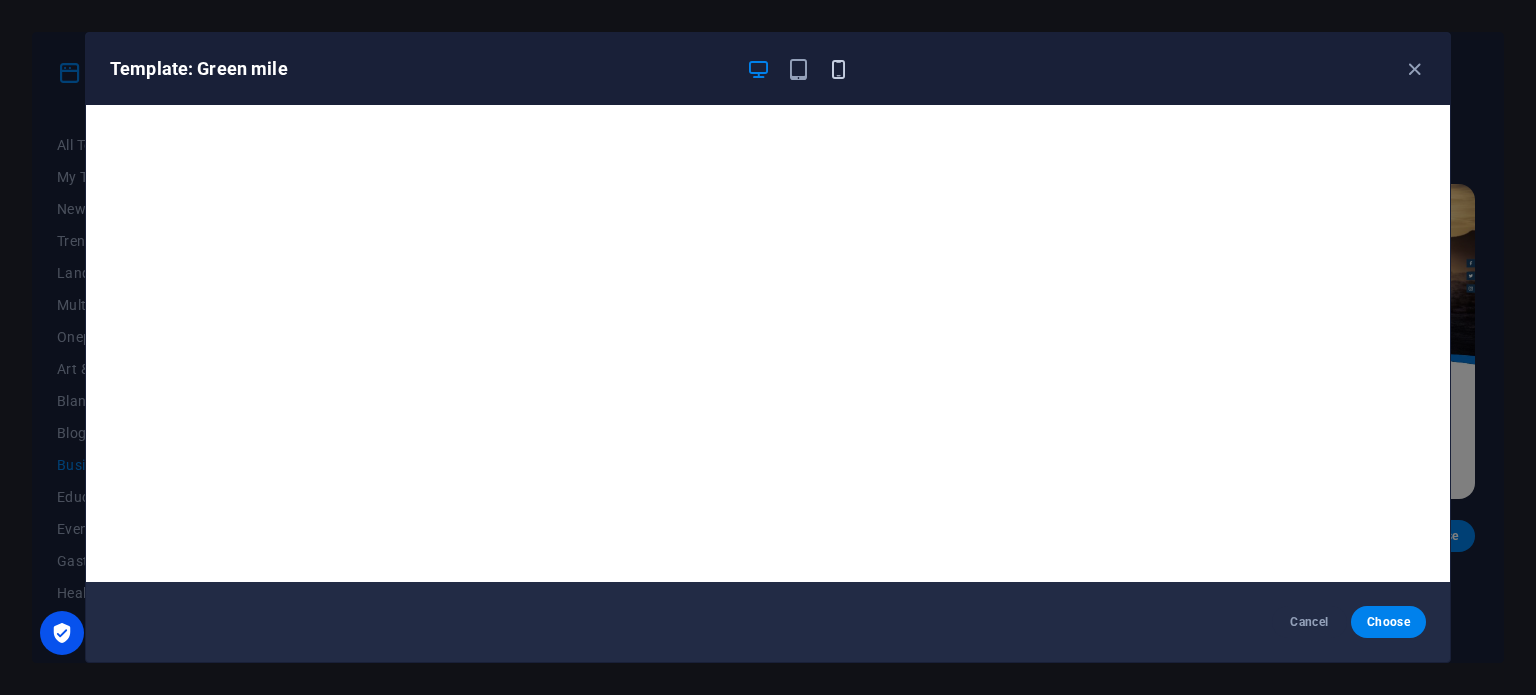 click at bounding box center (838, 69) 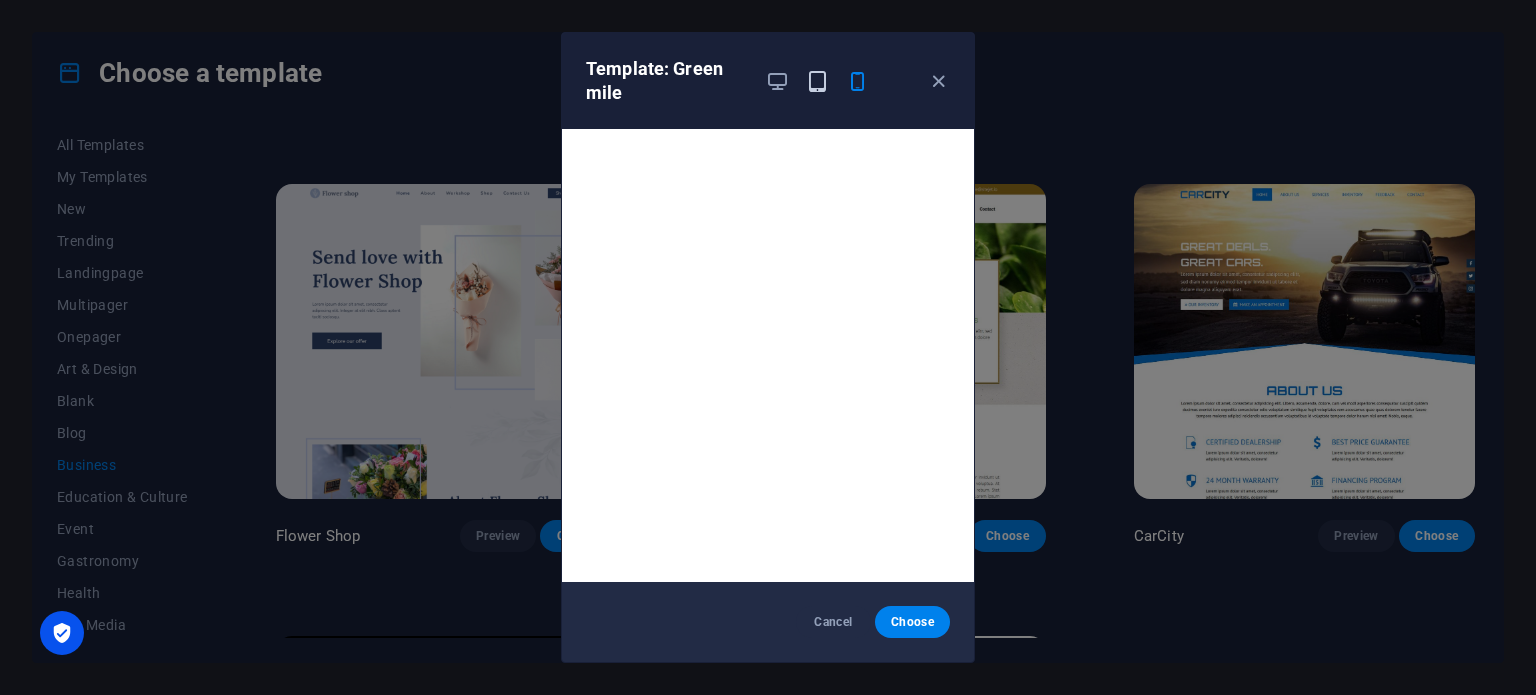 click at bounding box center [817, 81] 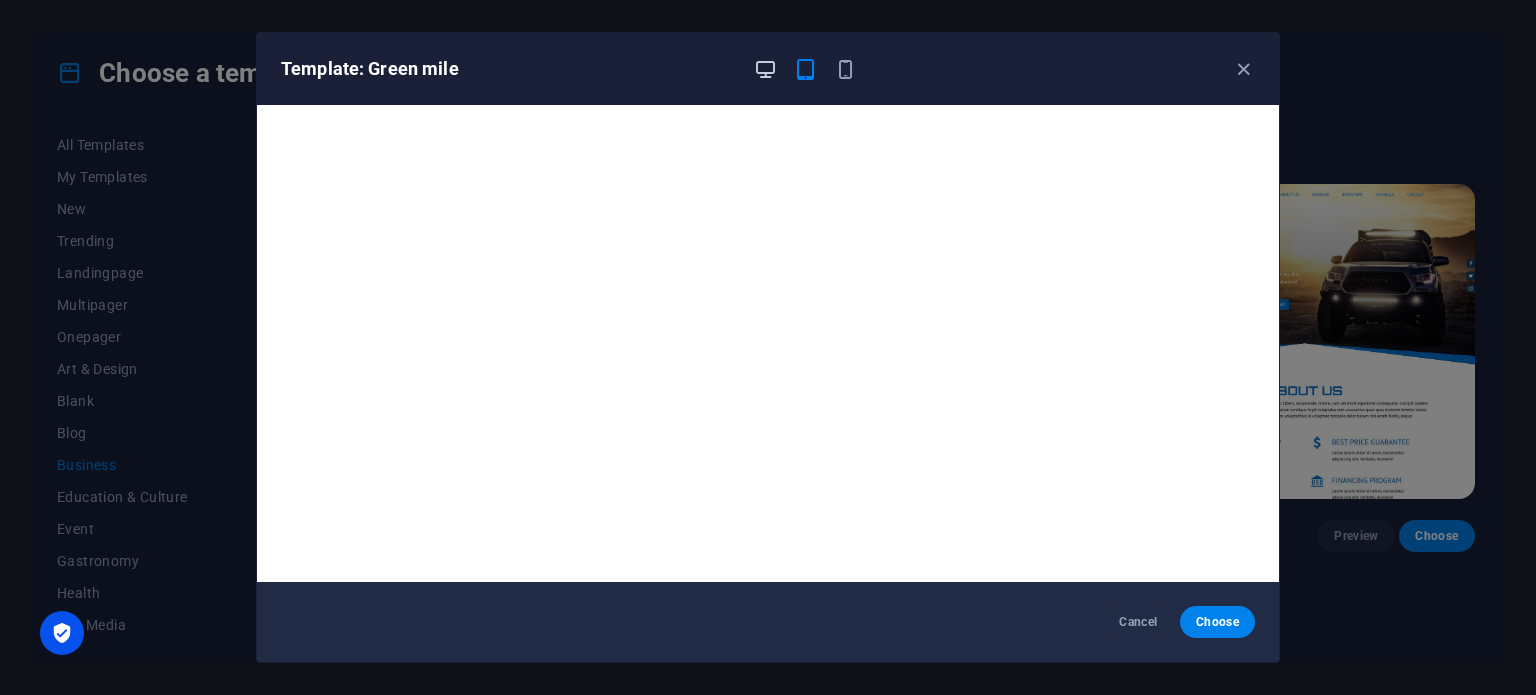 click at bounding box center (765, 69) 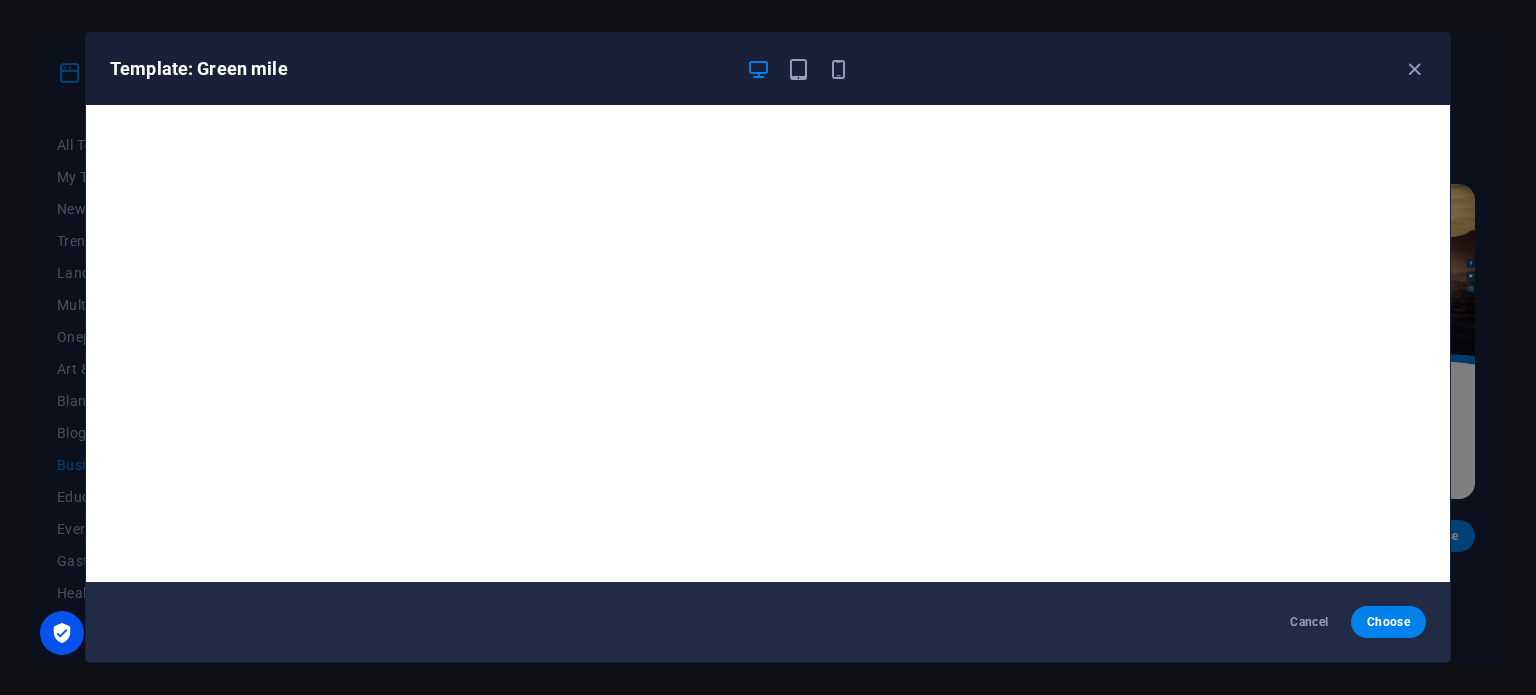 drag, startPoint x: 1411, startPoint y: 70, endPoint x: 1372, endPoint y: 46, distance: 45.79301 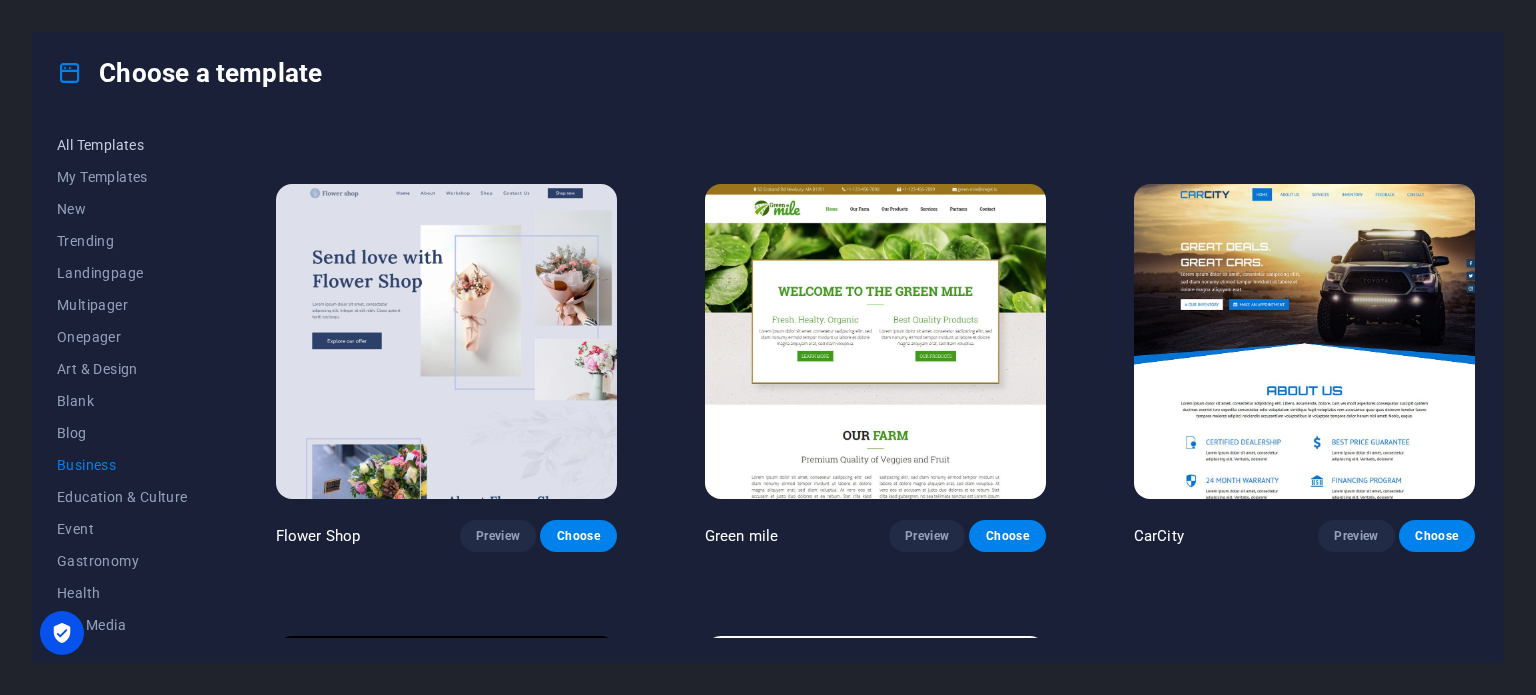 click on "All Templates" at bounding box center (122, 145) 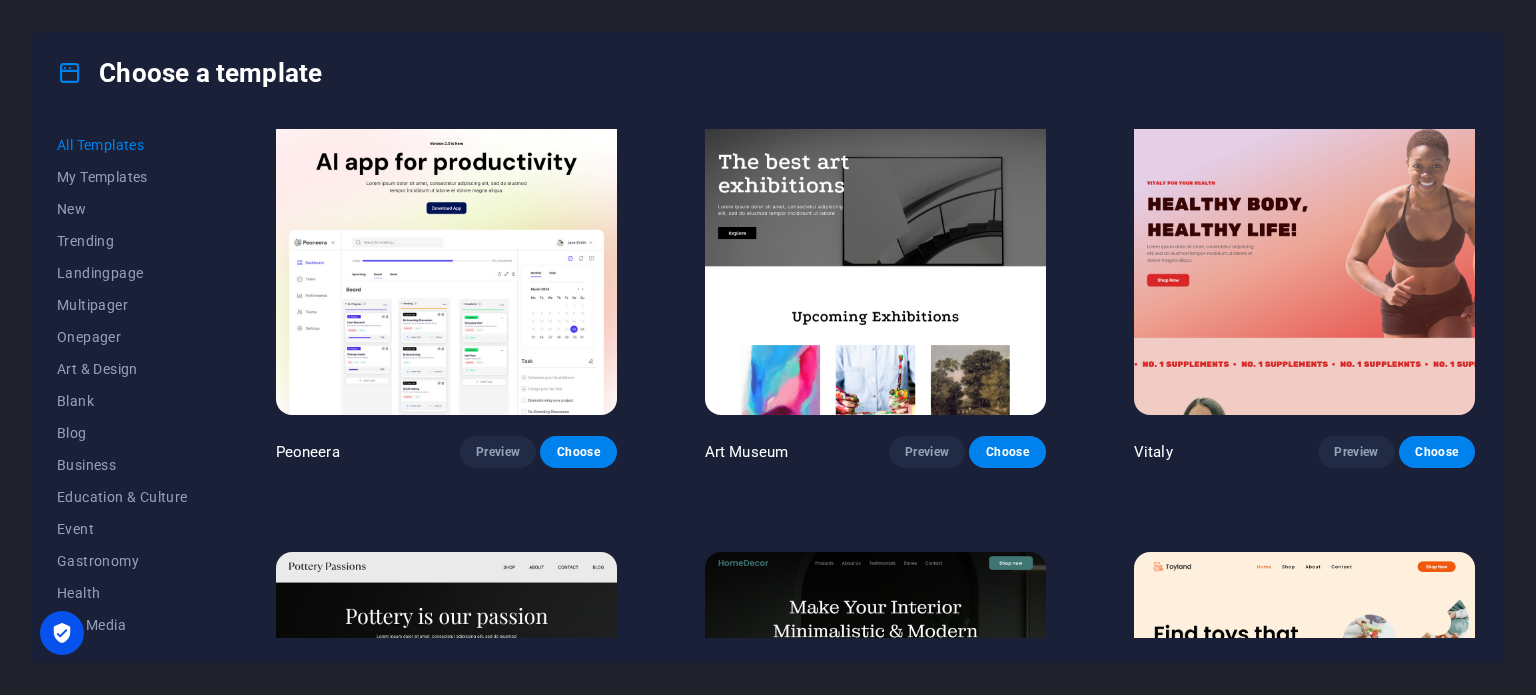 scroll, scrollTop: 0, scrollLeft: 0, axis: both 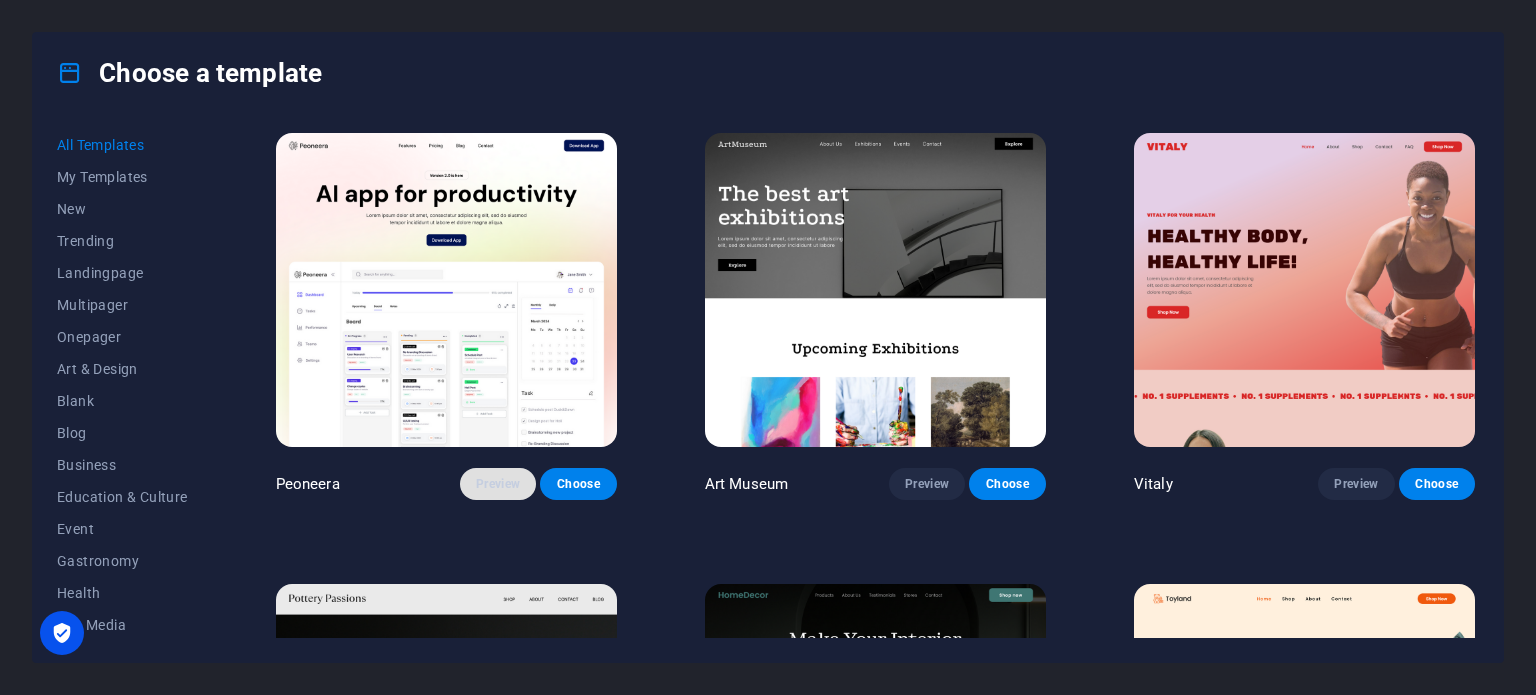 click on "Preview" at bounding box center (498, 484) 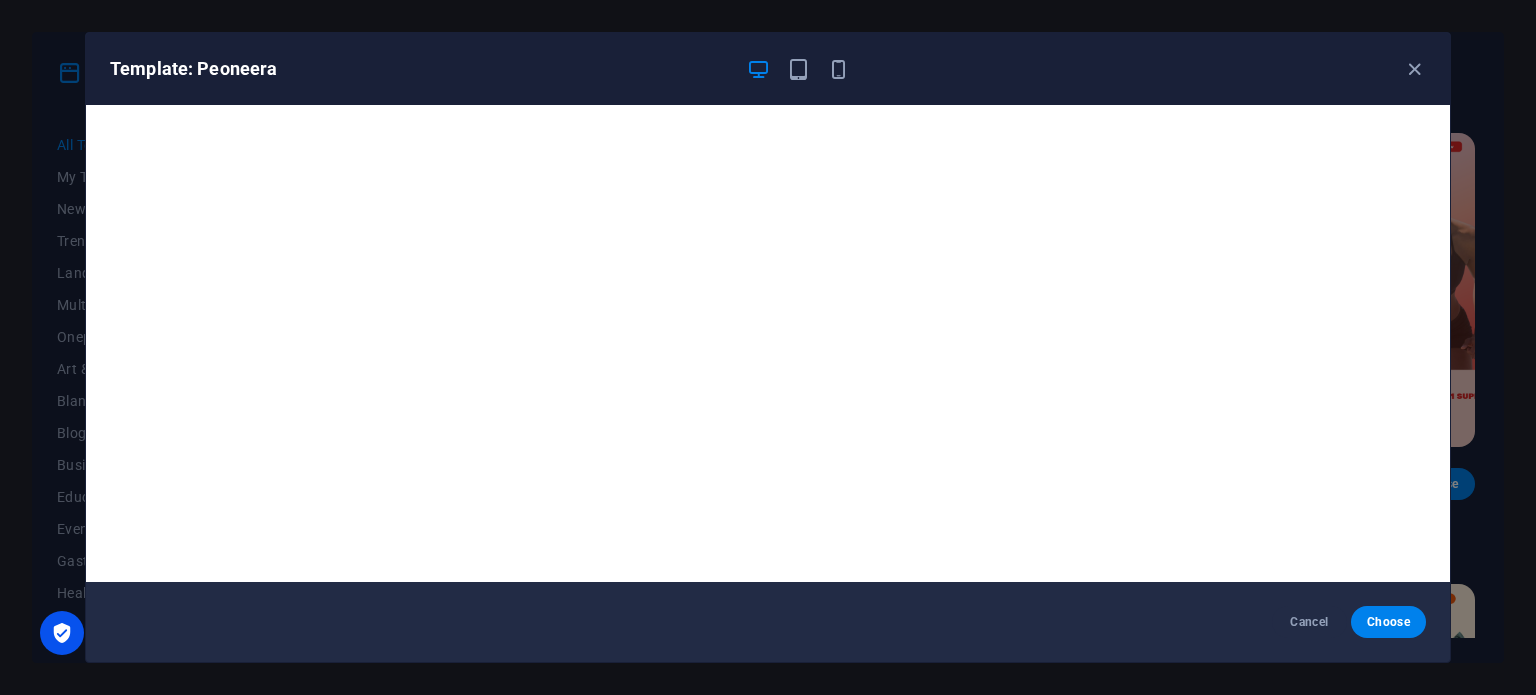 scroll, scrollTop: 5, scrollLeft: 0, axis: vertical 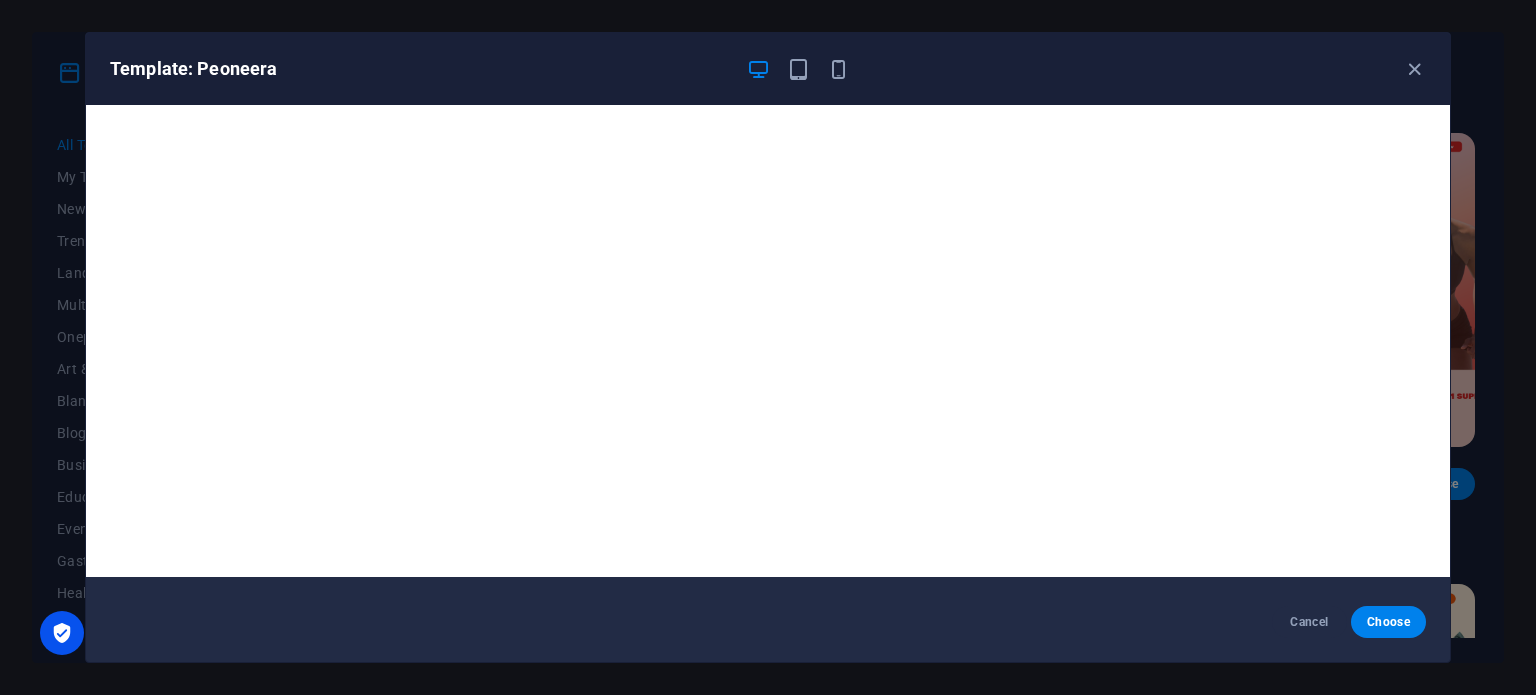 drag, startPoint x: 1409, startPoint y: 66, endPoint x: 1390, endPoint y: 74, distance: 20.615528 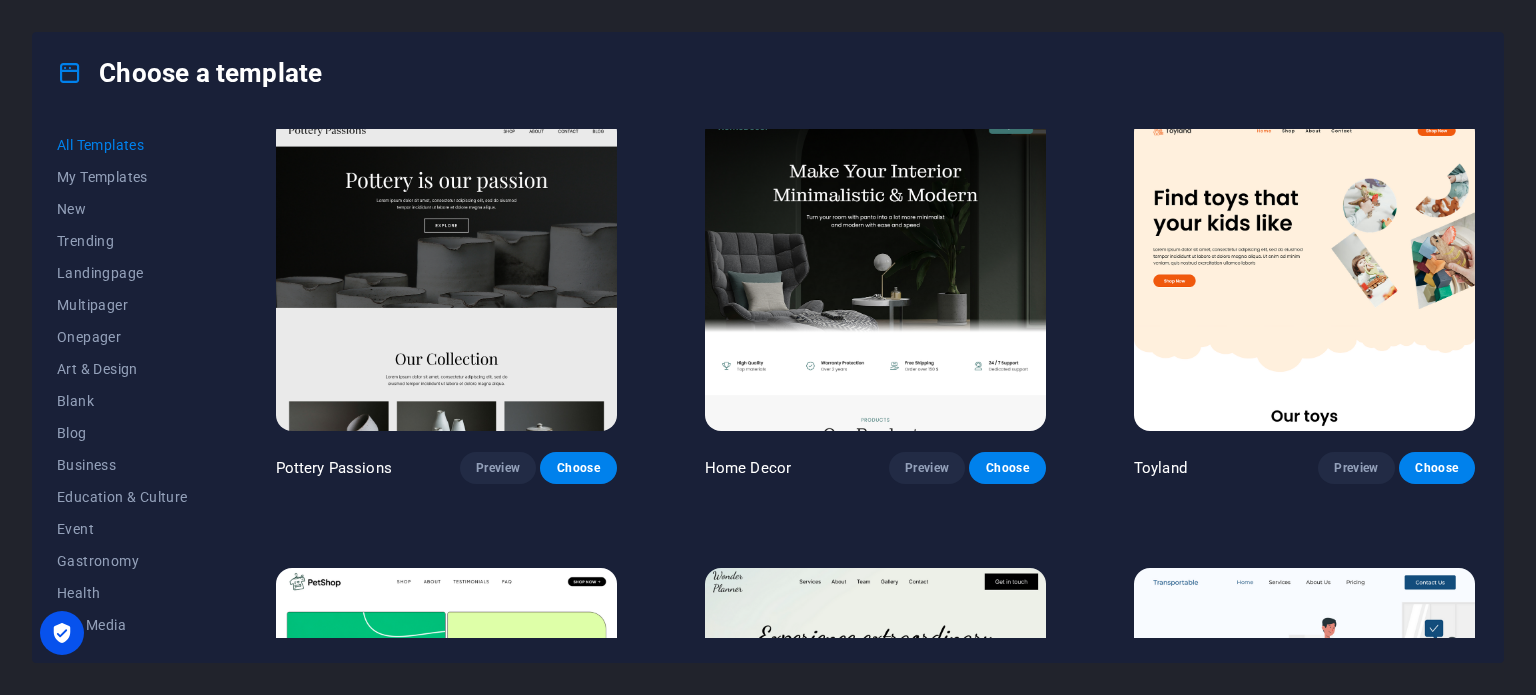scroll, scrollTop: 500, scrollLeft: 0, axis: vertical 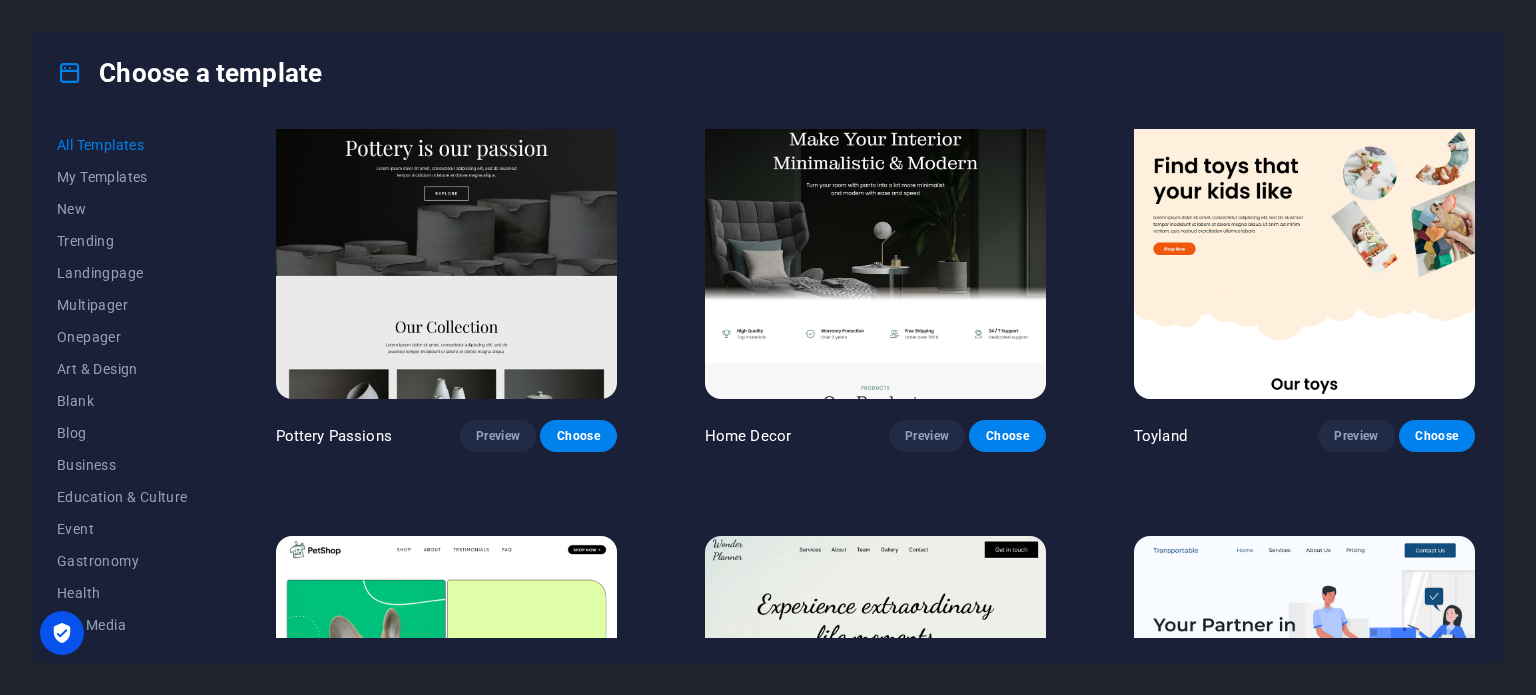 click on "Choose a template" at bounding box center (768, 73) 